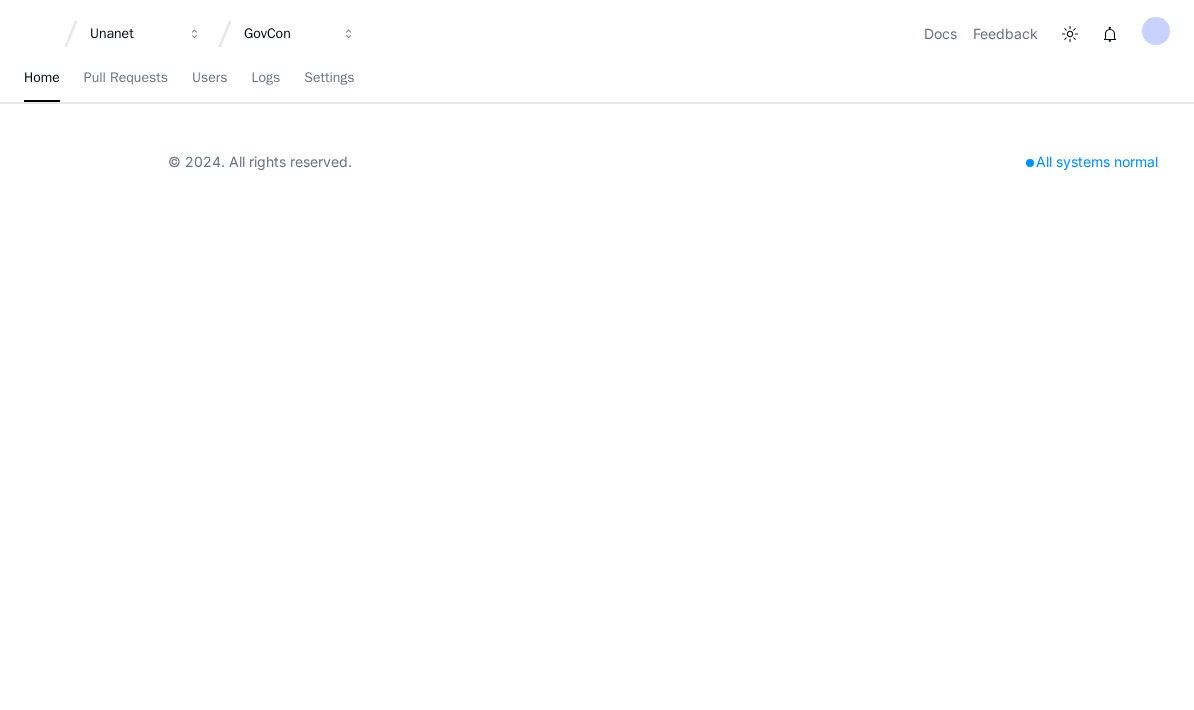 scroll, scrollTop: 0, scrollLeft: 0, axis: both 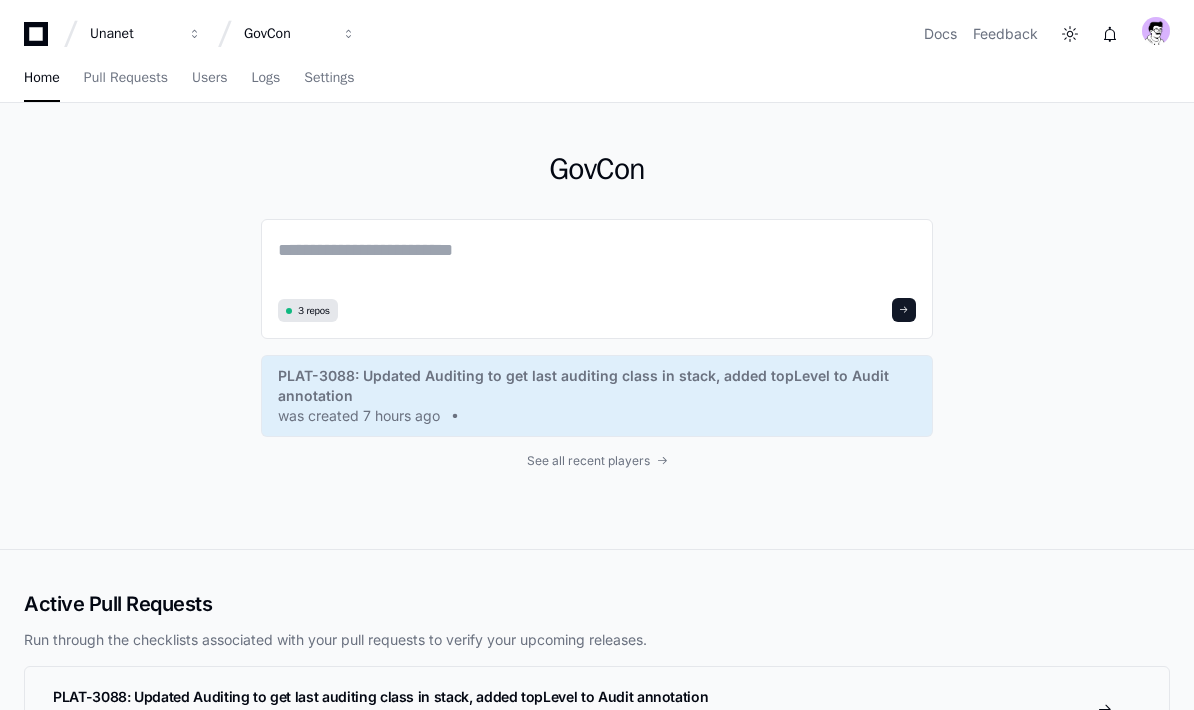 click on "Unanet" at bounding box center [133, 34] 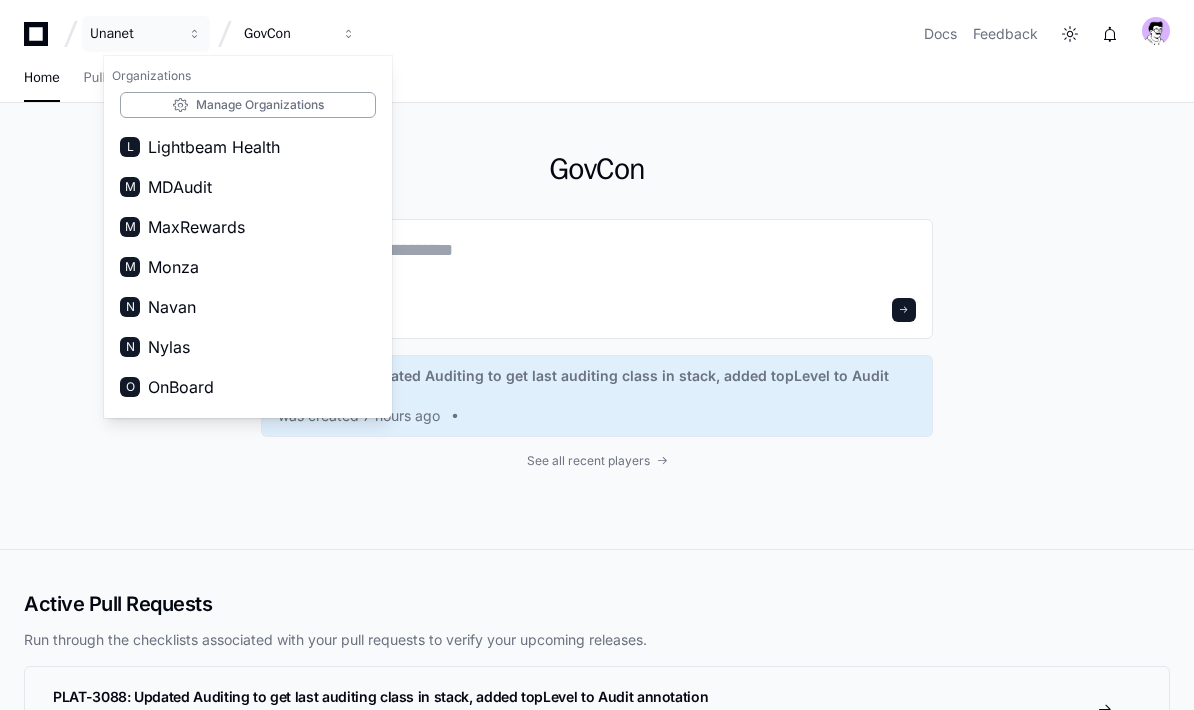 scroll, scrollTop: 1003, scrollLeft: 0, axis: vertical 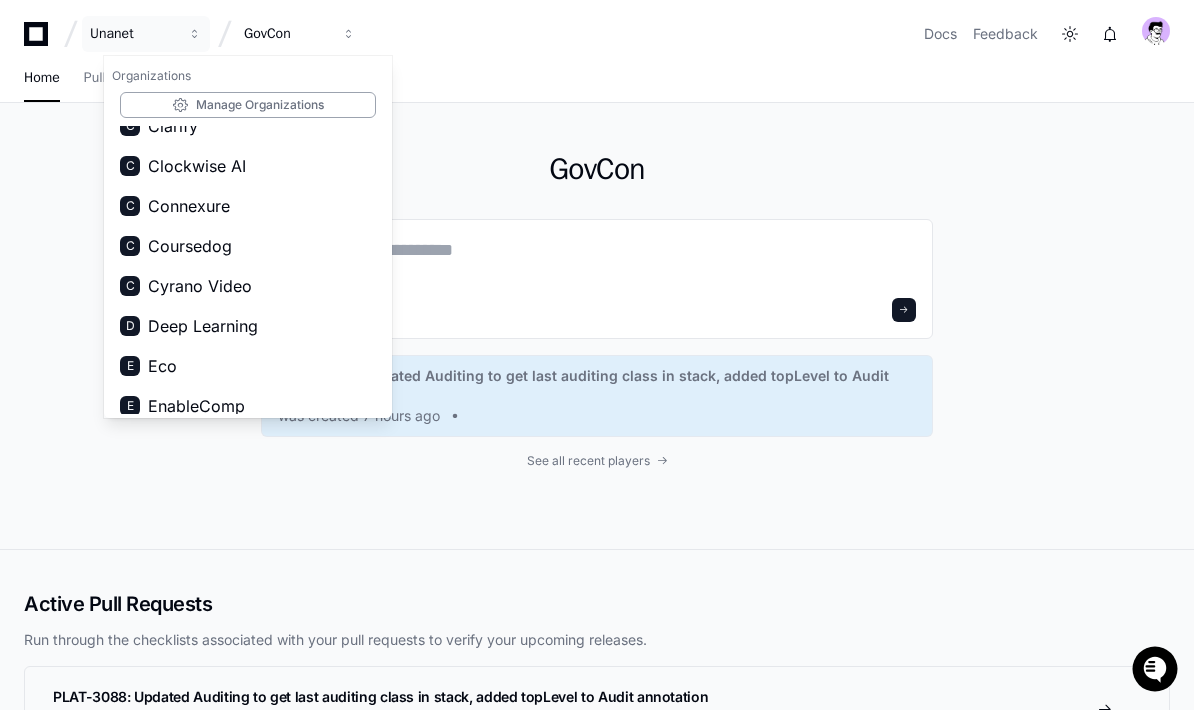 click on "C  Coursedog" at bounding box center (248, 246) 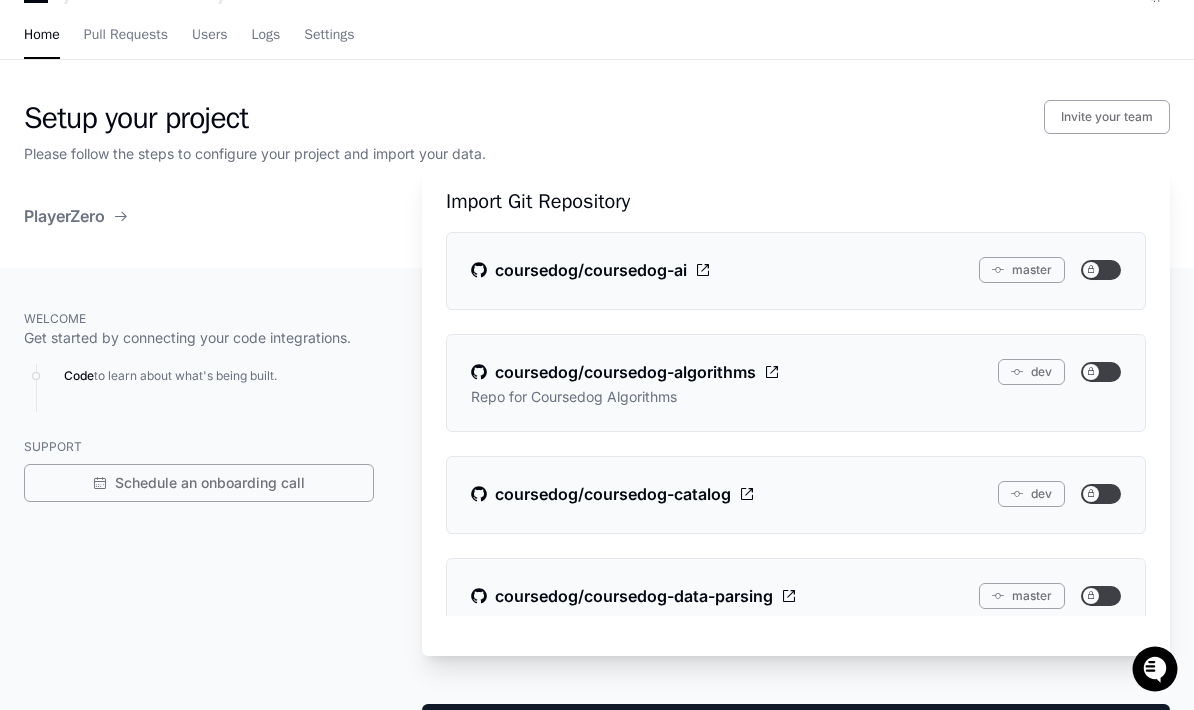 scroll, scrollTop: 25, scrollLeft: 0, axis: vertical 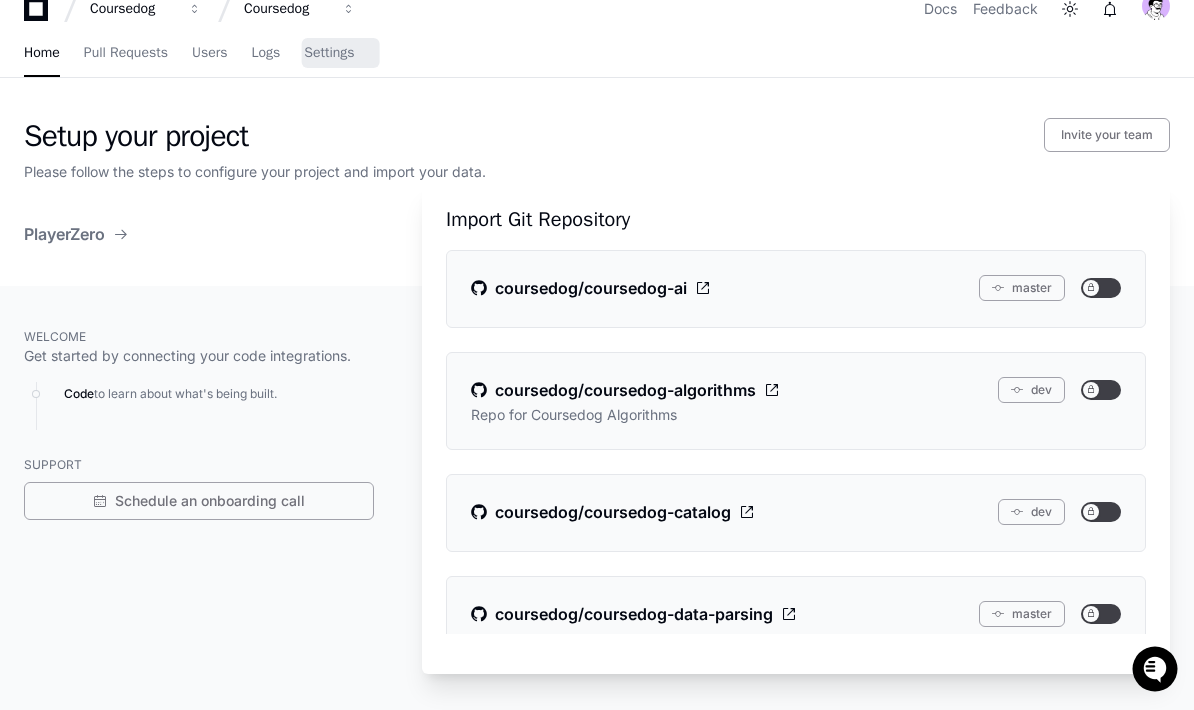 click on "Settings" at bounding box center (329, 53) 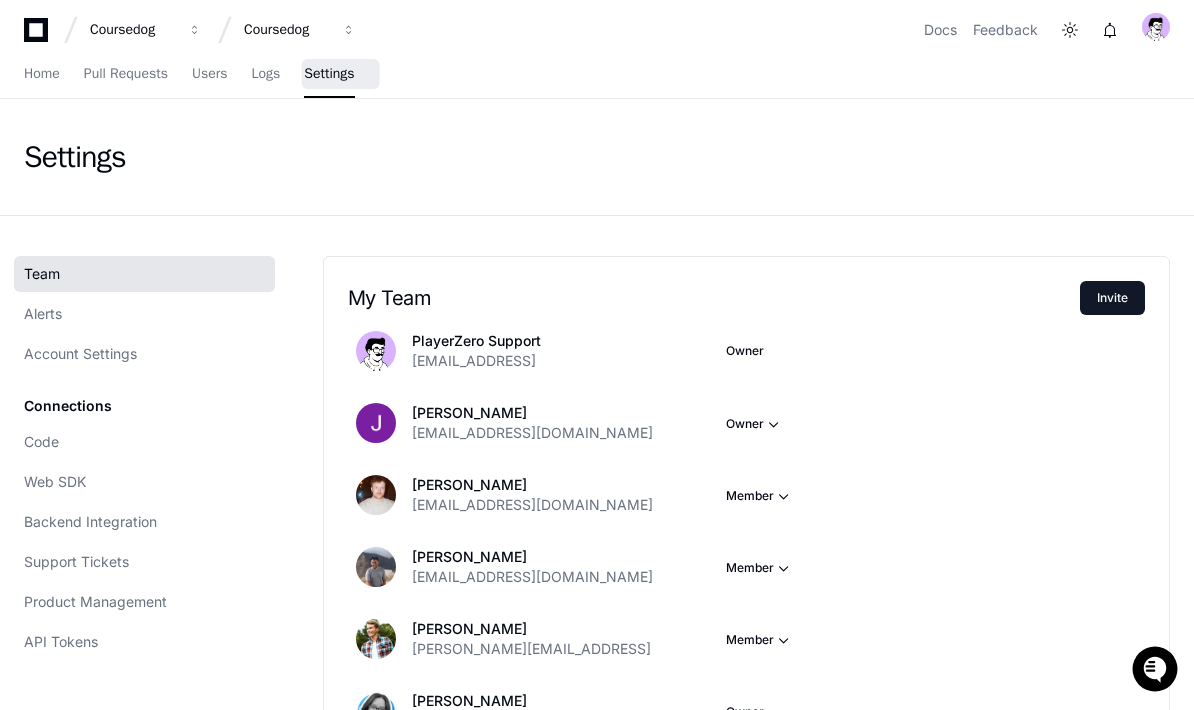 scroll, scrollTop: 0, scrollLeft: 0, axis: both 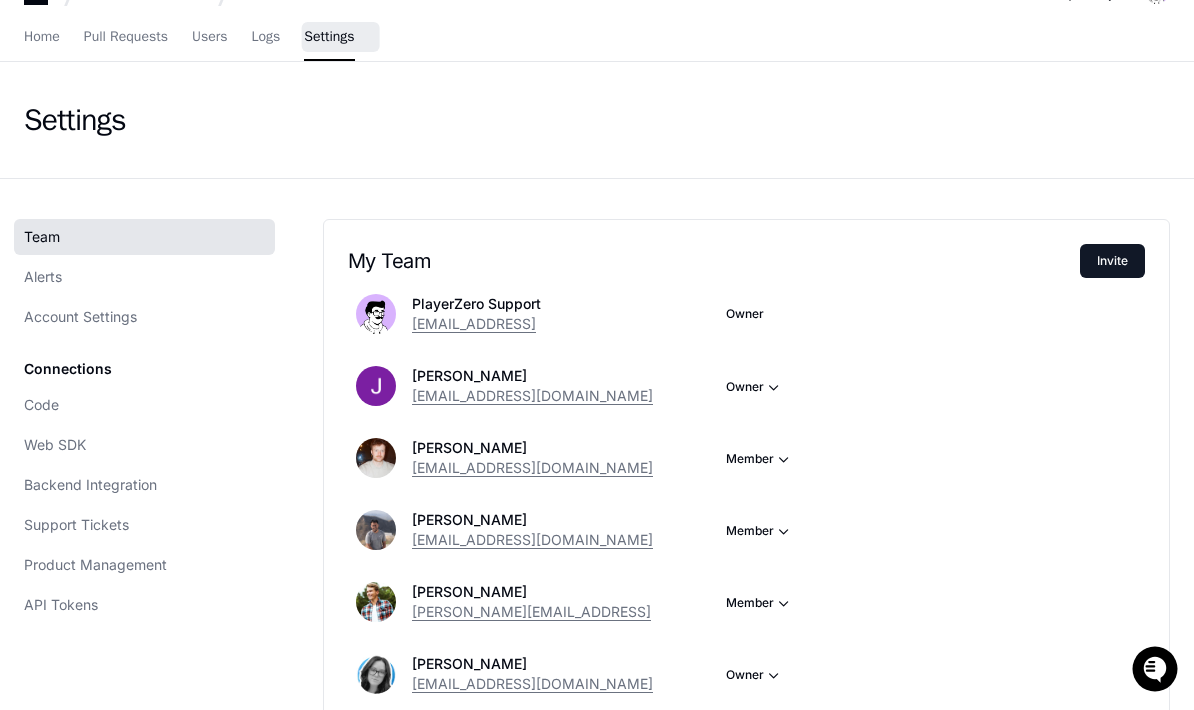 click on "Code" 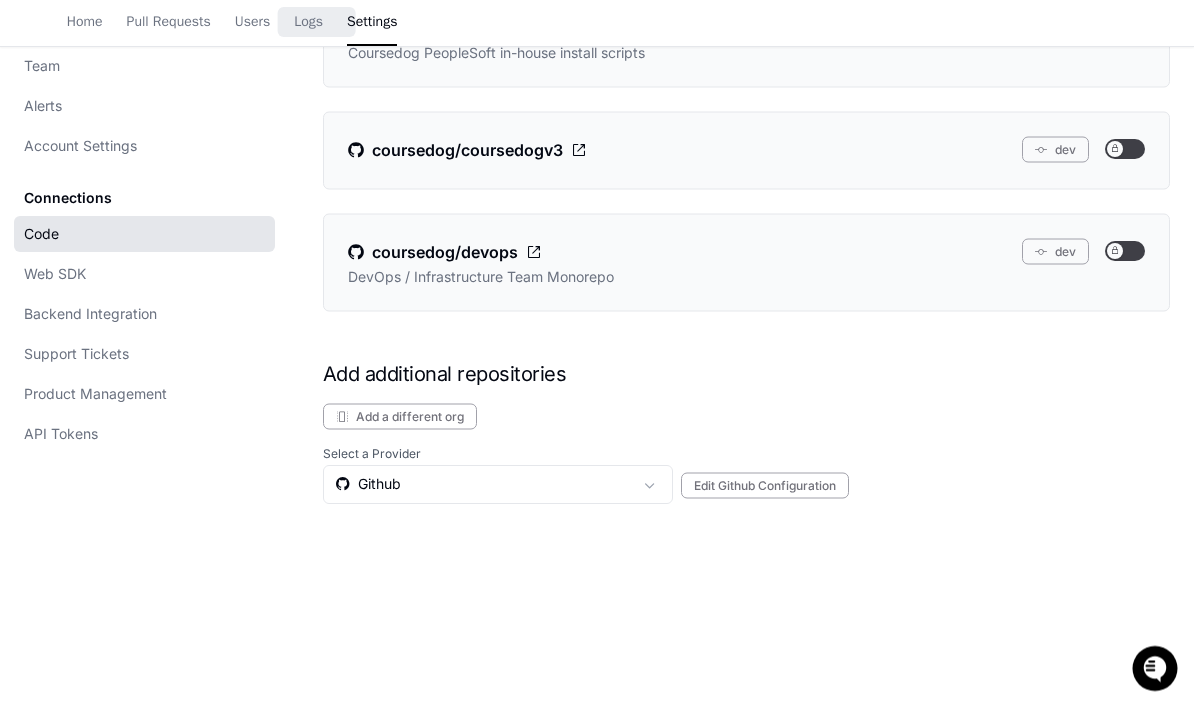 scroll, scrollTop: 849, scrollLeft: 0, axis: vertical 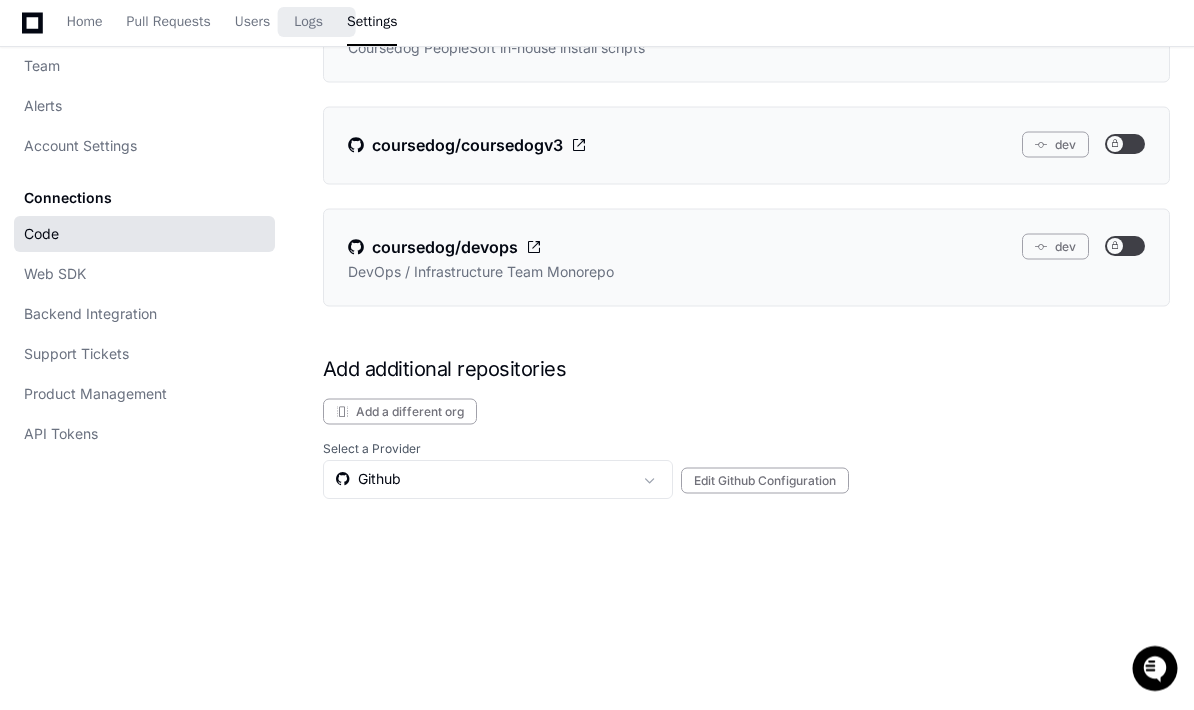 click on "Select a Provider" 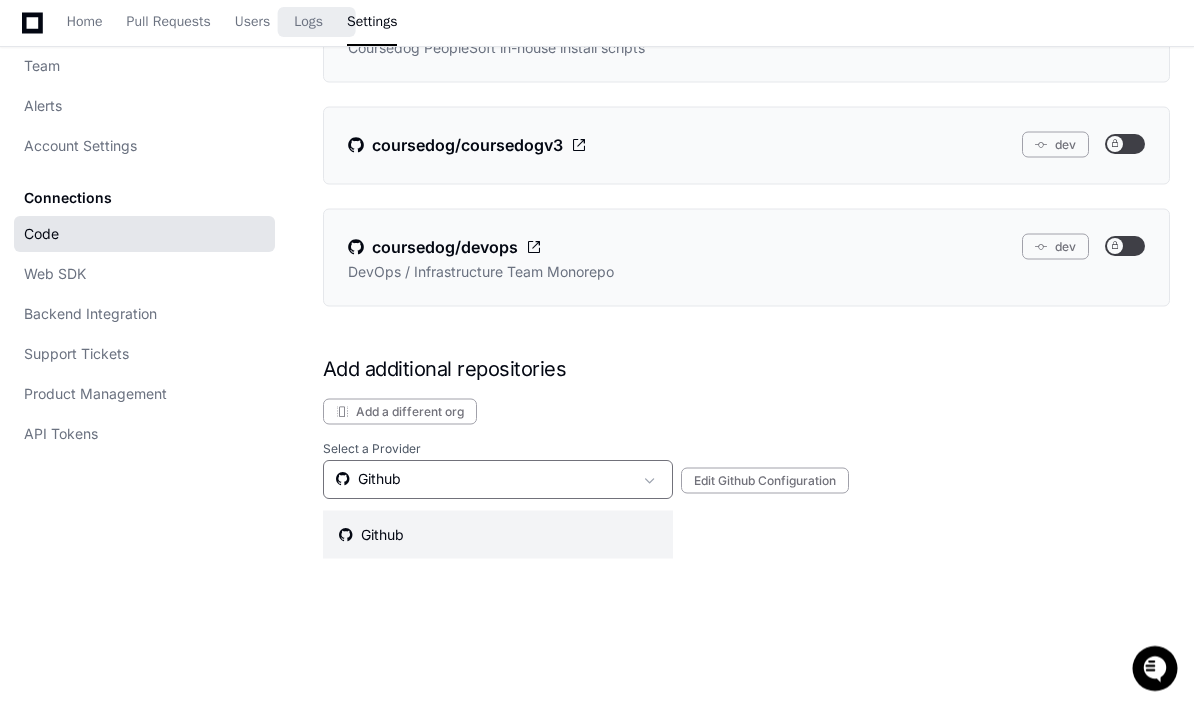 scroll, scrollTop: 850, scrollLeft: 0, axis: vertical 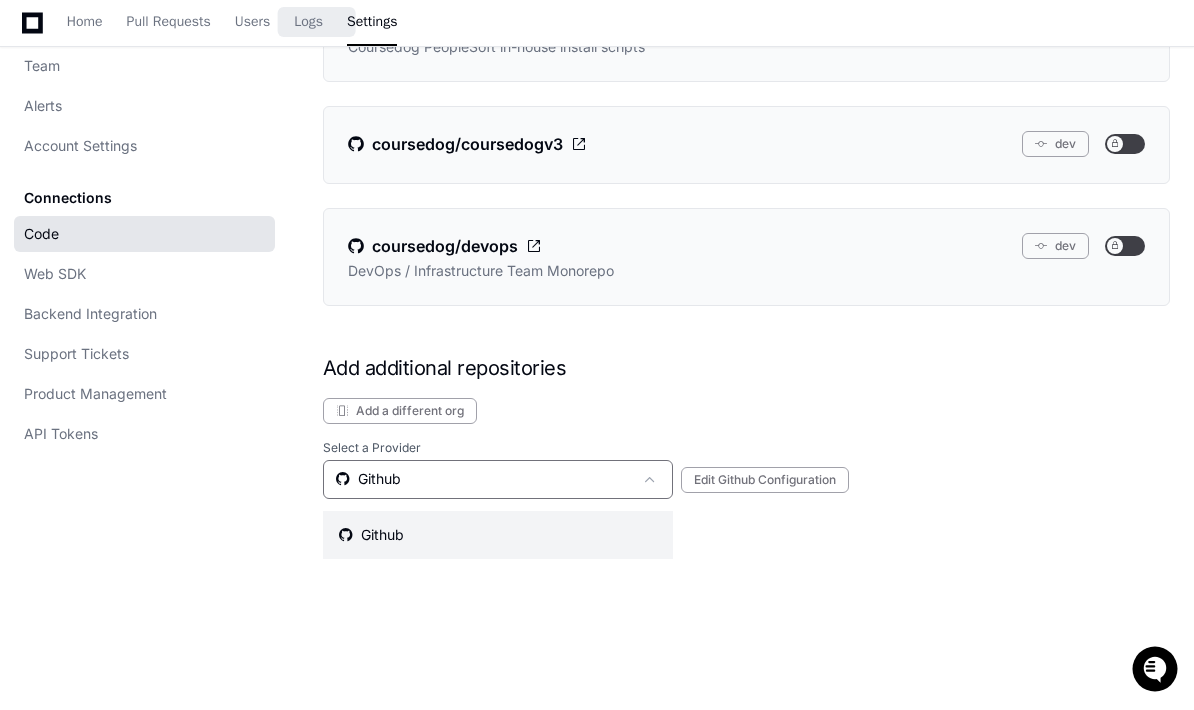 click at bounding box center (597, 355) 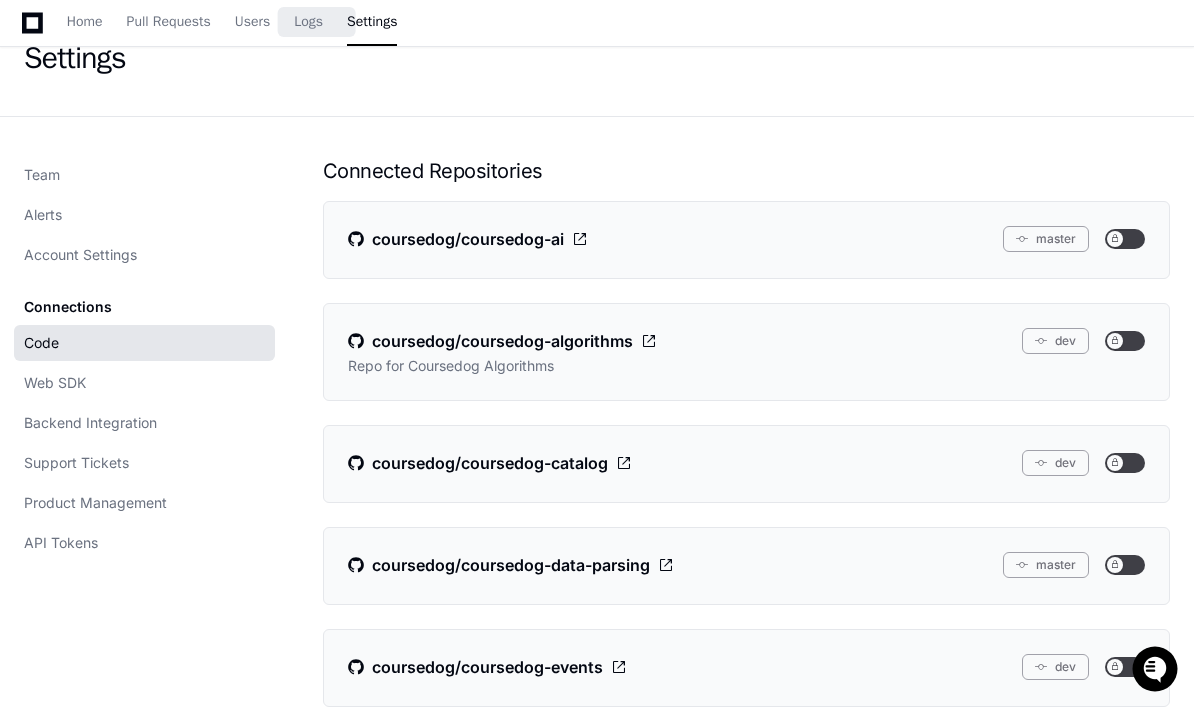 scroll, scrollTop: 0, scrollLeft: 0, axis: both 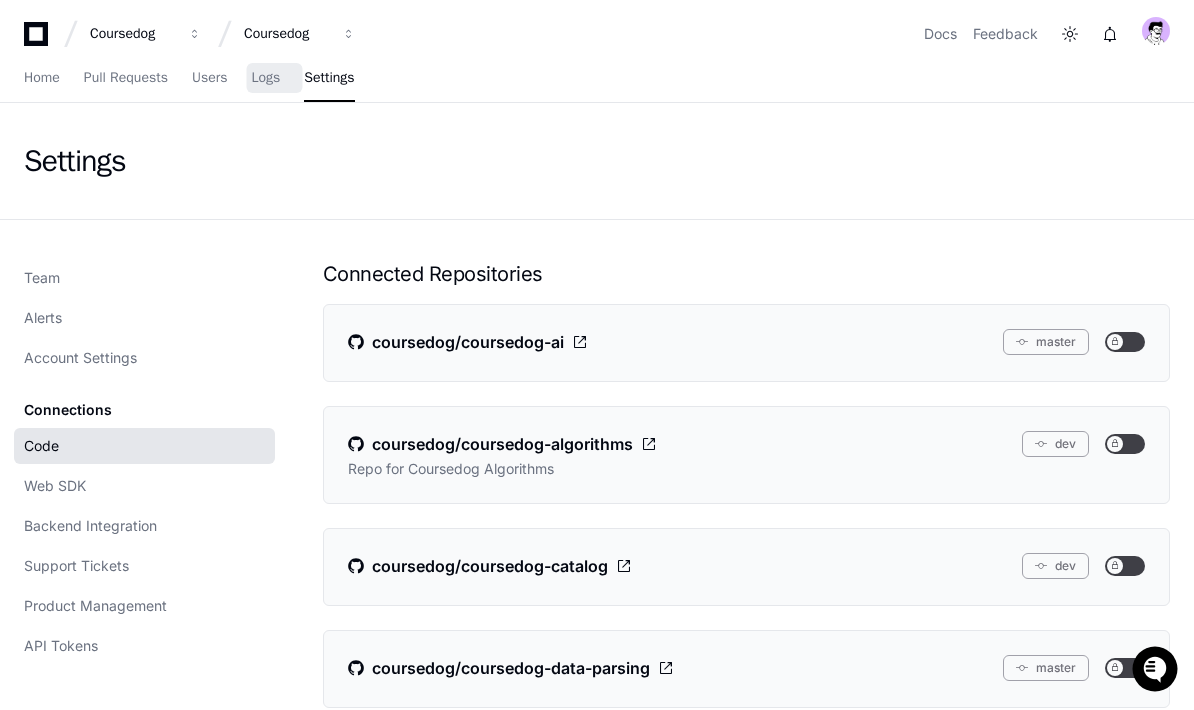 click on "Logs" at bounding box center [265, 78] 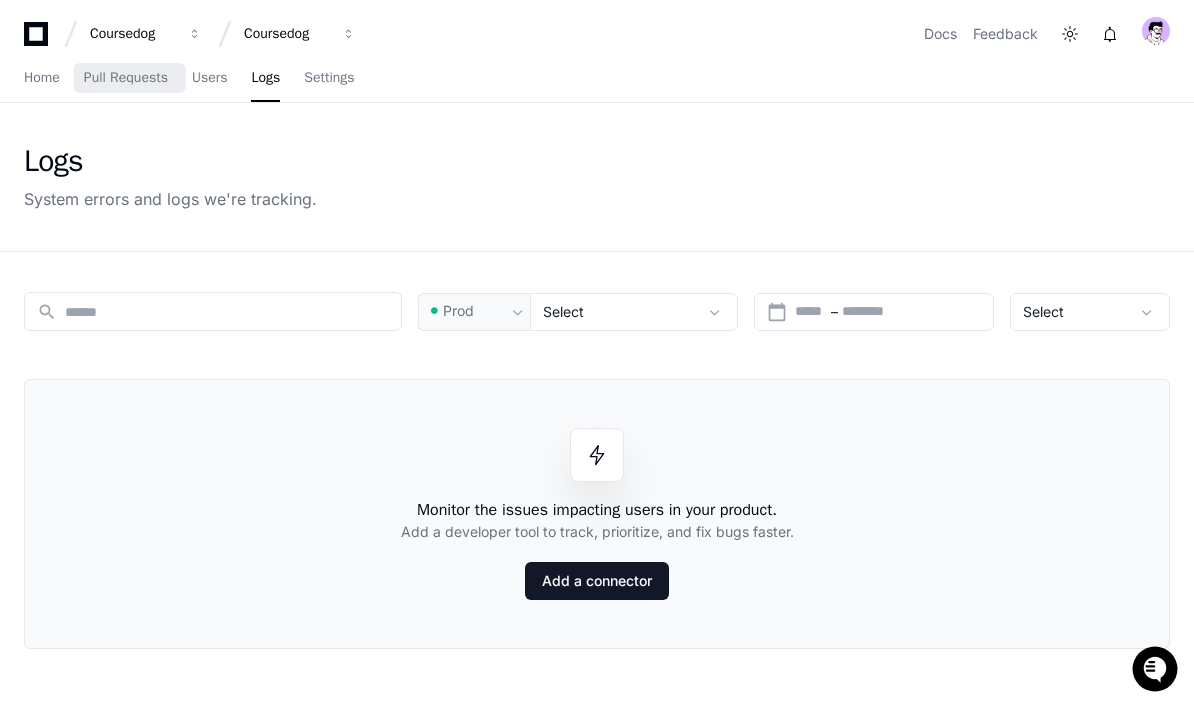 click on "Pull Requests" at bounding box center [126, 78] 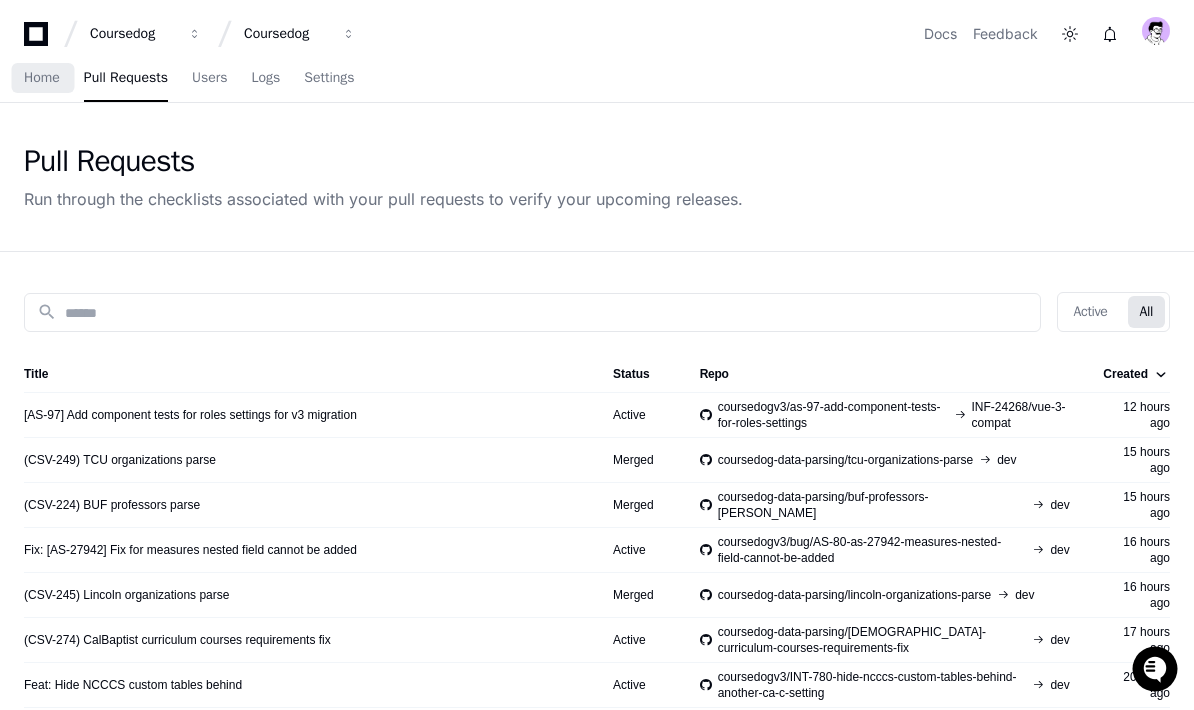 click on "Home" at bounding box center [42, 79] 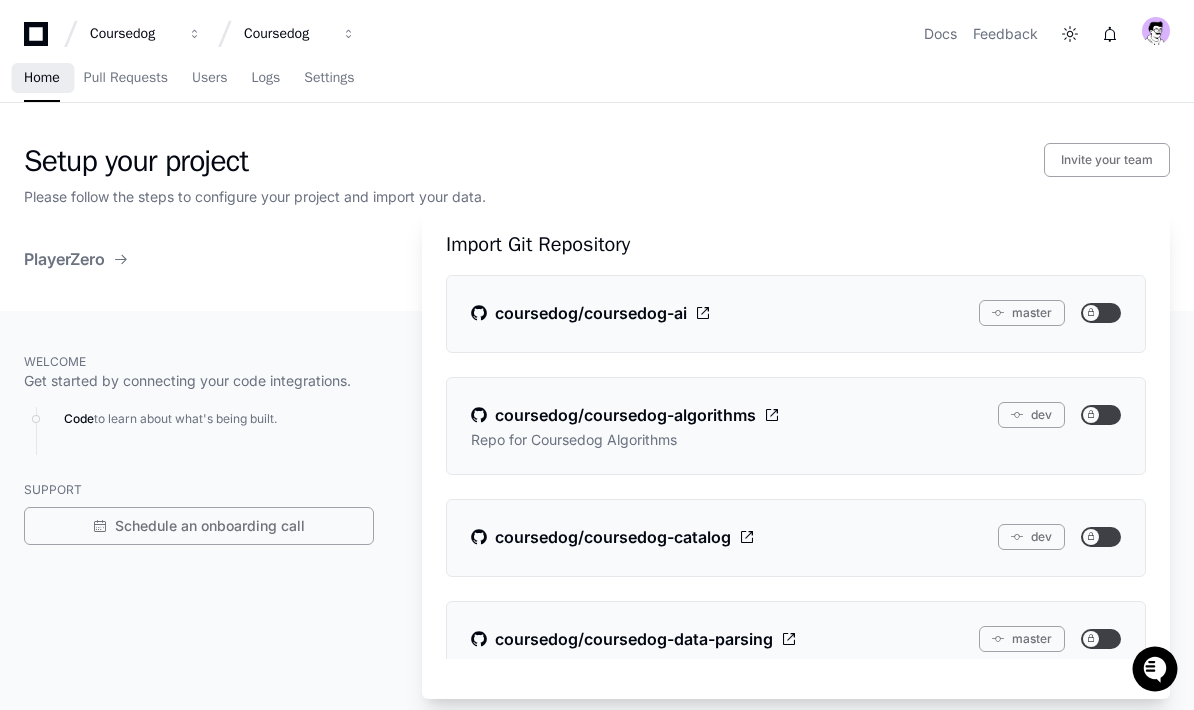 click on "Coursedog" at bounding box center [133, 34] 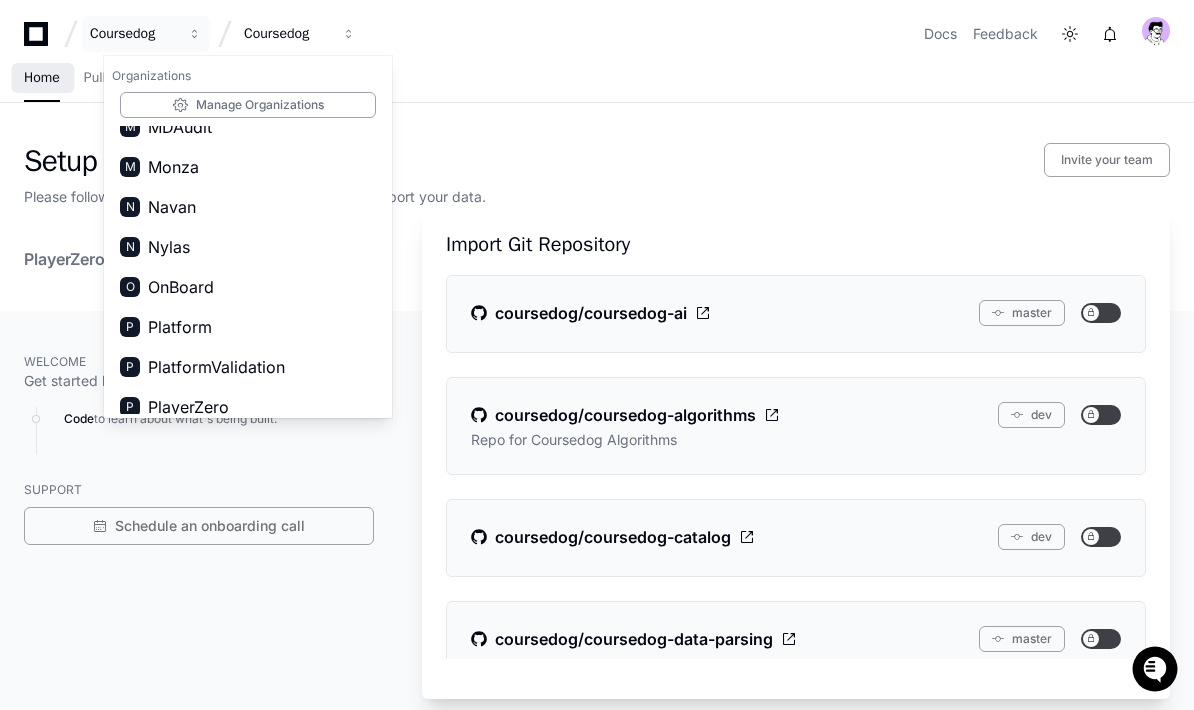 scroll, scrollTop: 1016, scrollLeft: 0, axis: vertical 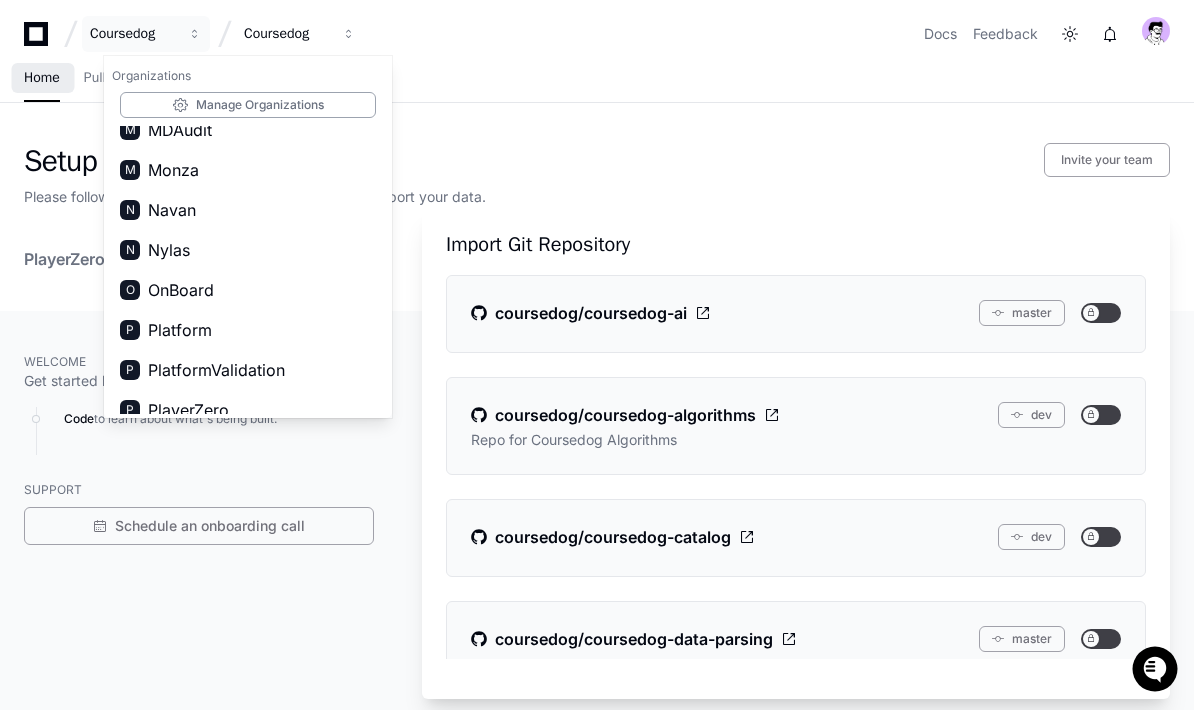 click on "O" at bounding box center [130, 290] 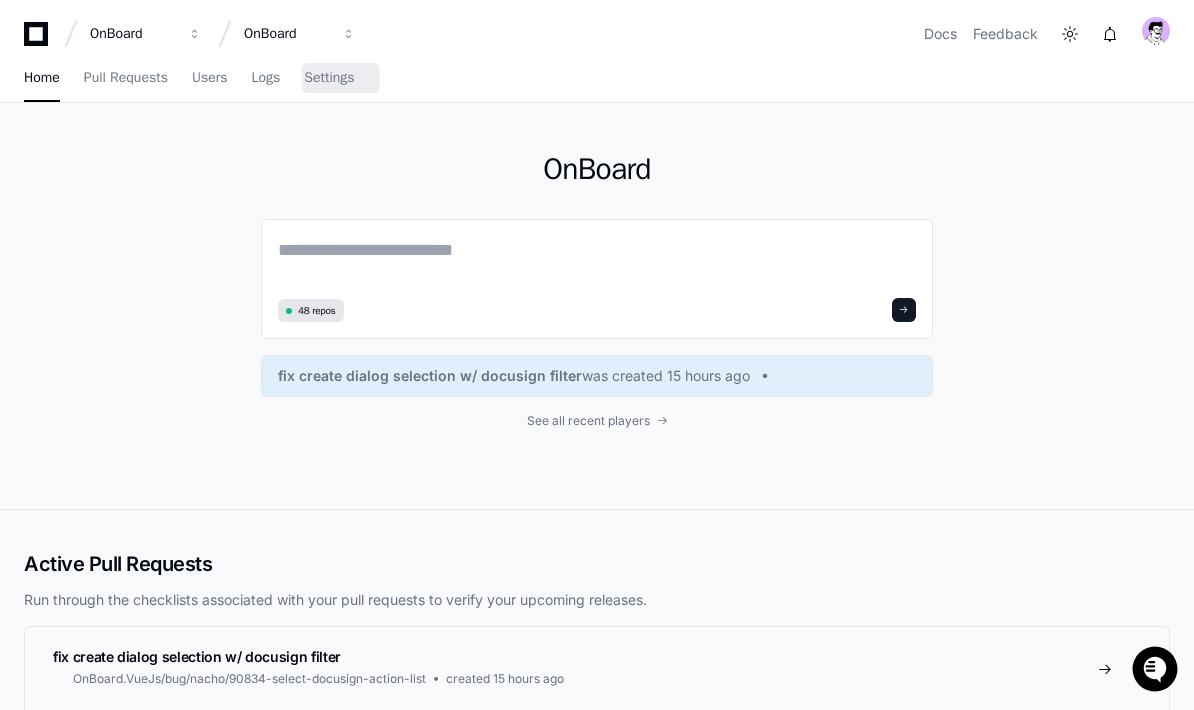 click on "Settings" at bounding box center [329, 78] 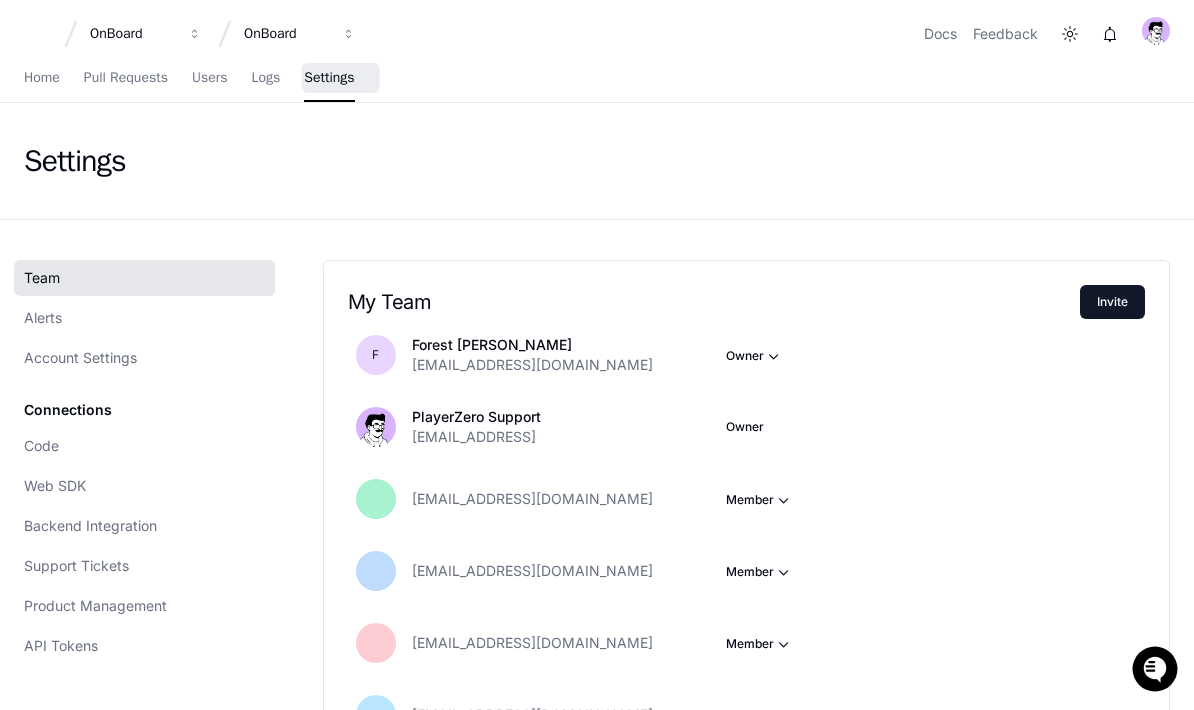 scroll, scrollTop: 29, scrollLeft: 0, axis: vertical 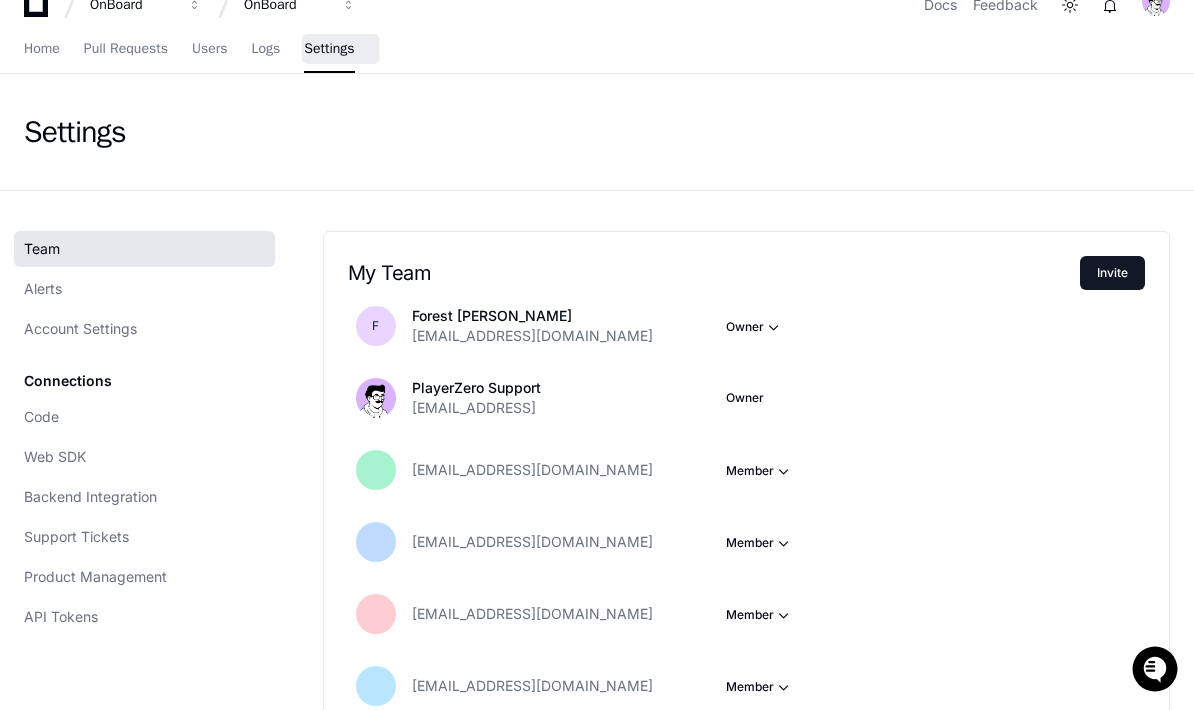 click on "Code" 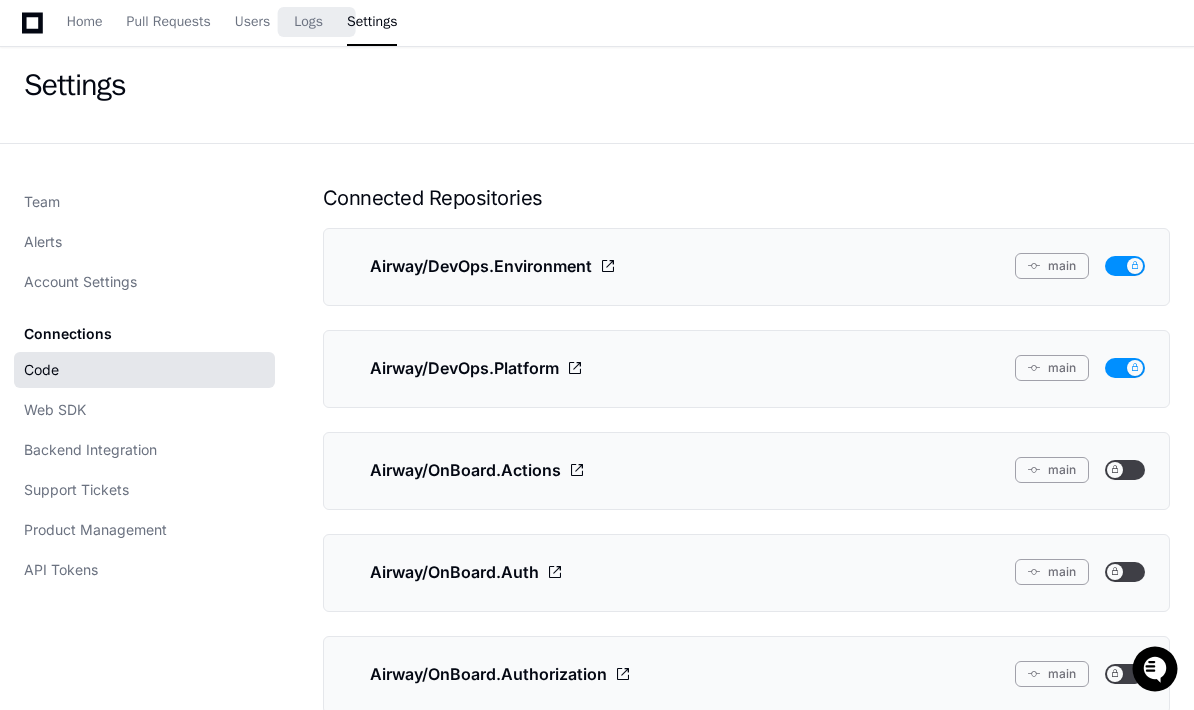 scroll, scrollTop: 0, scrollLeft: 0, axis: both 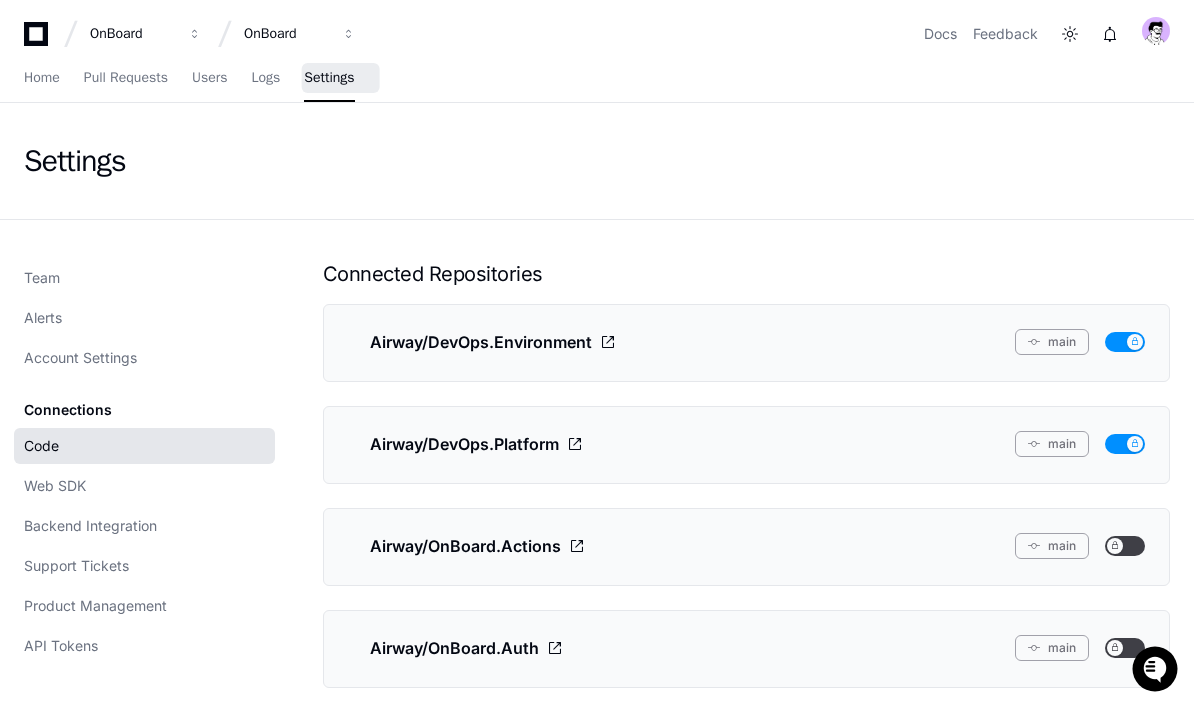 click on "Home" at bounding box center (42, 79) 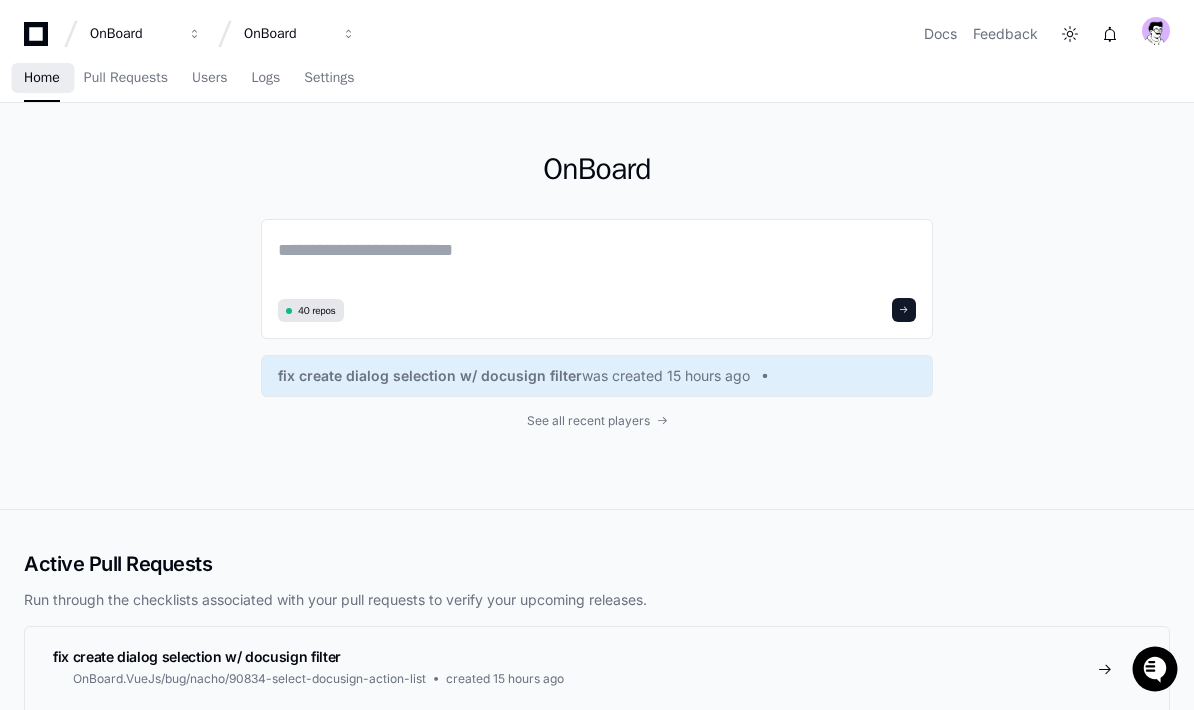 click on "See all recent players" 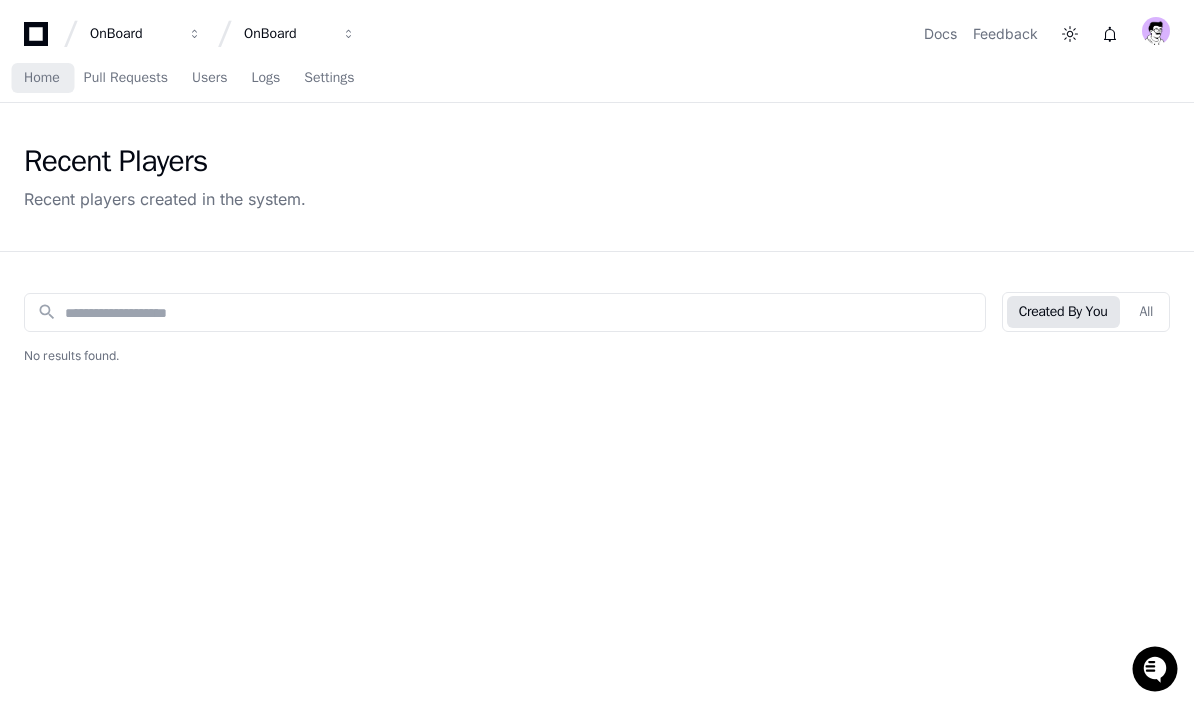 click on "All" 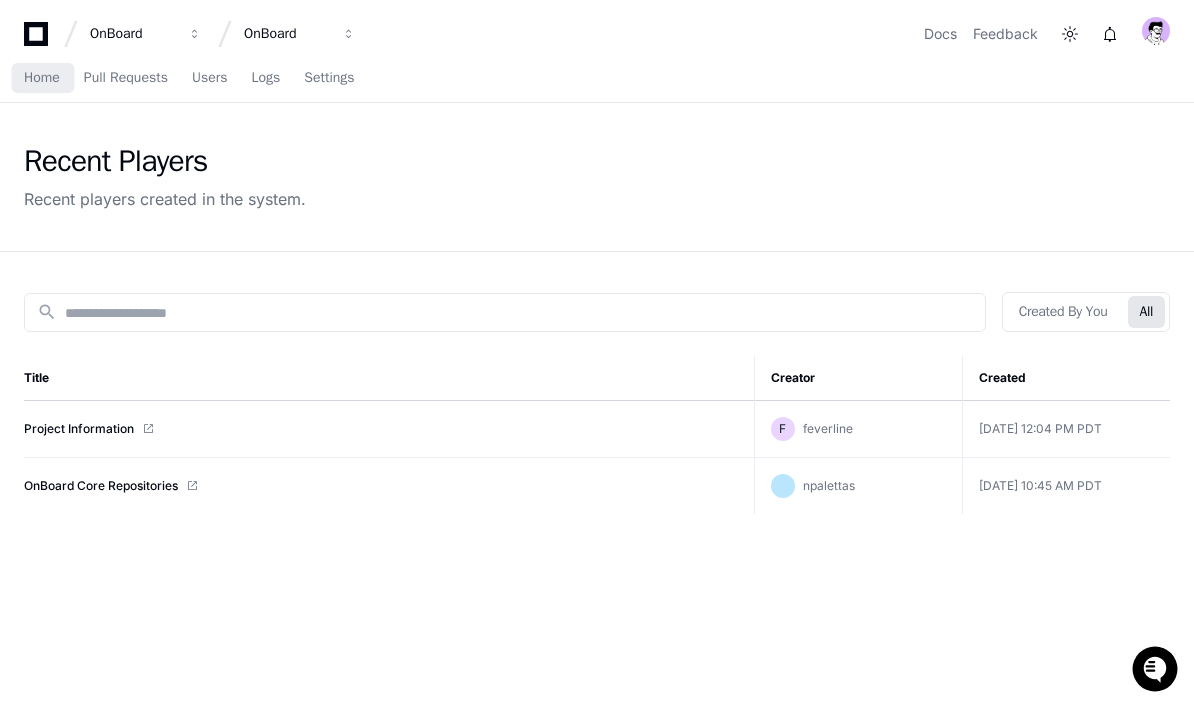 click on "OnBoard Core Repositories" 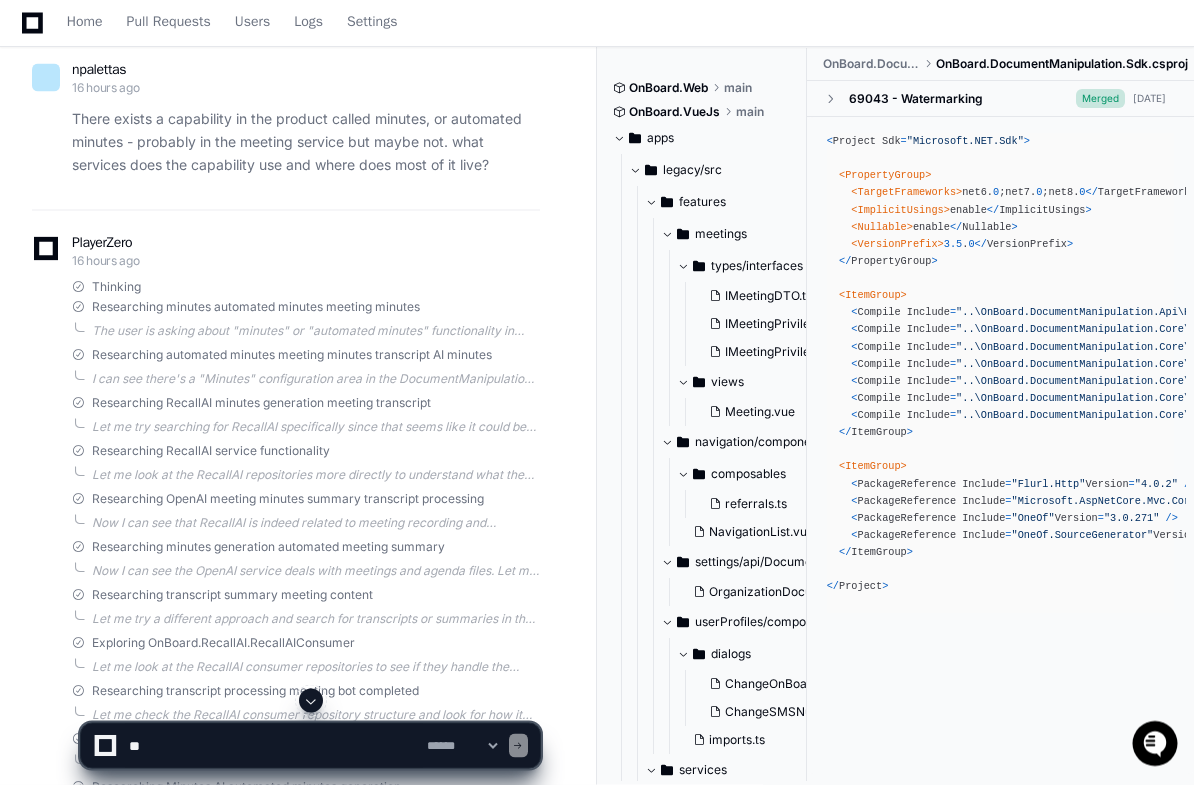 scroll, scrollTop: 4643, scrollLeft: 0, axis: vertical 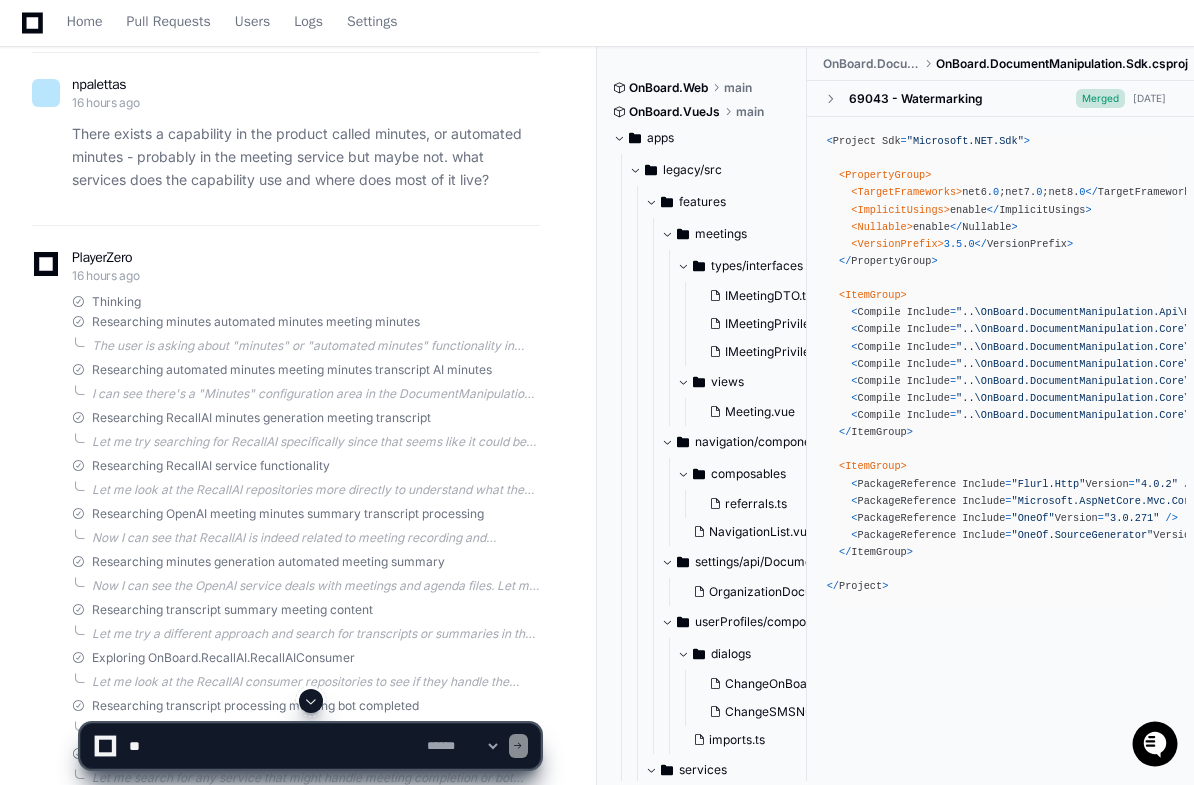 click on "Home" at bounding box center (85, 22) 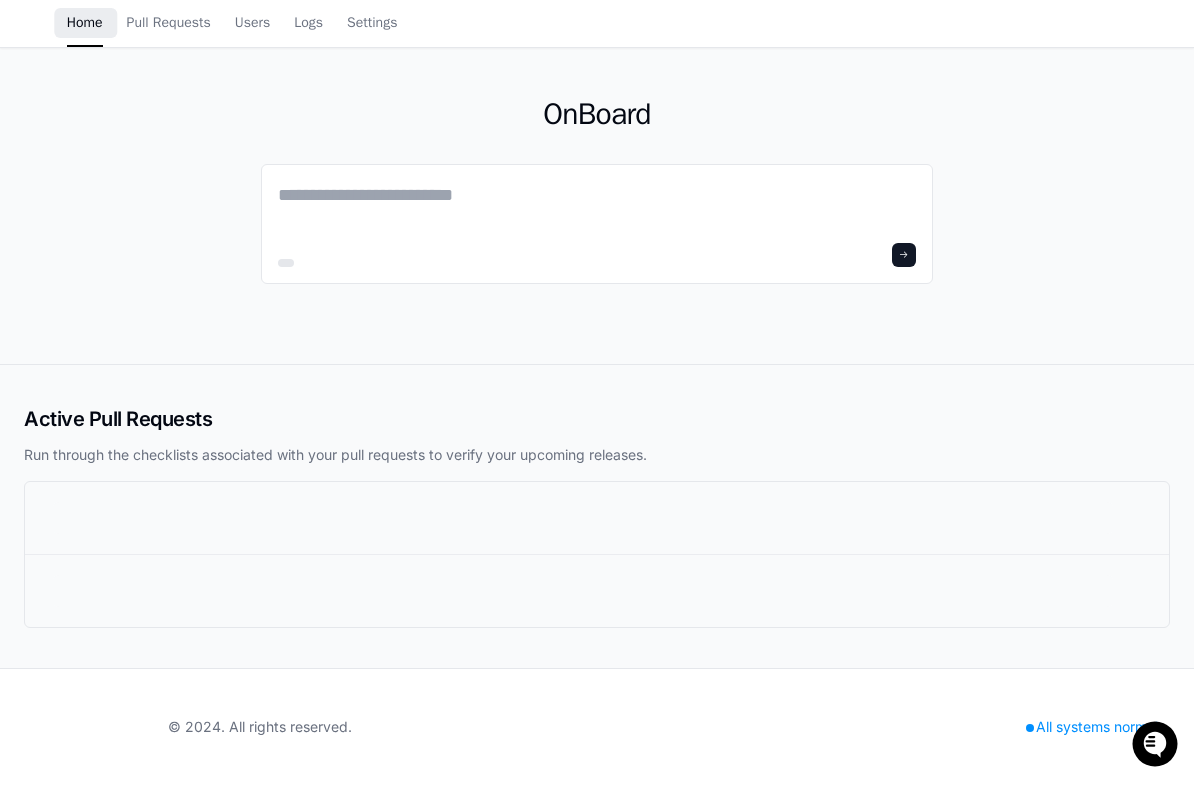 scroll, scrollTop: 0, scrollLeft: 0, axis: both 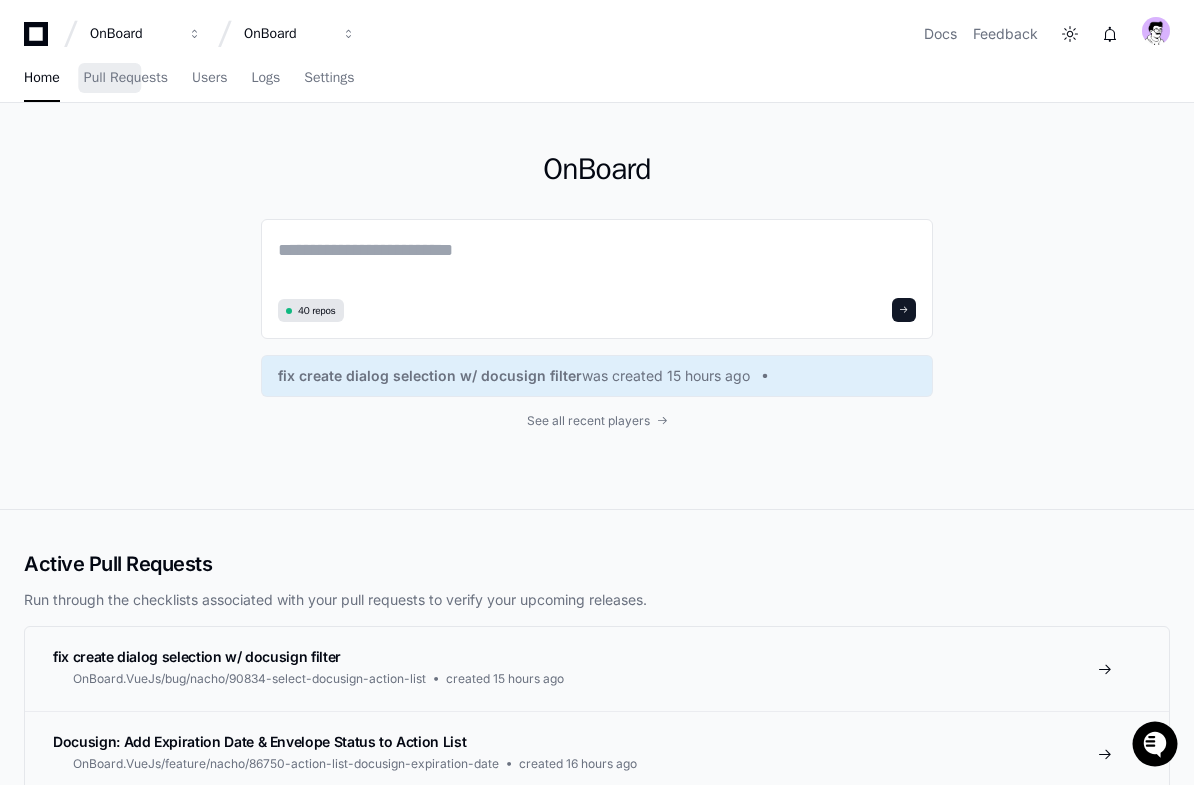click on "Home Pull Requests Users Logs Settings" at bounding box center (189, 79) 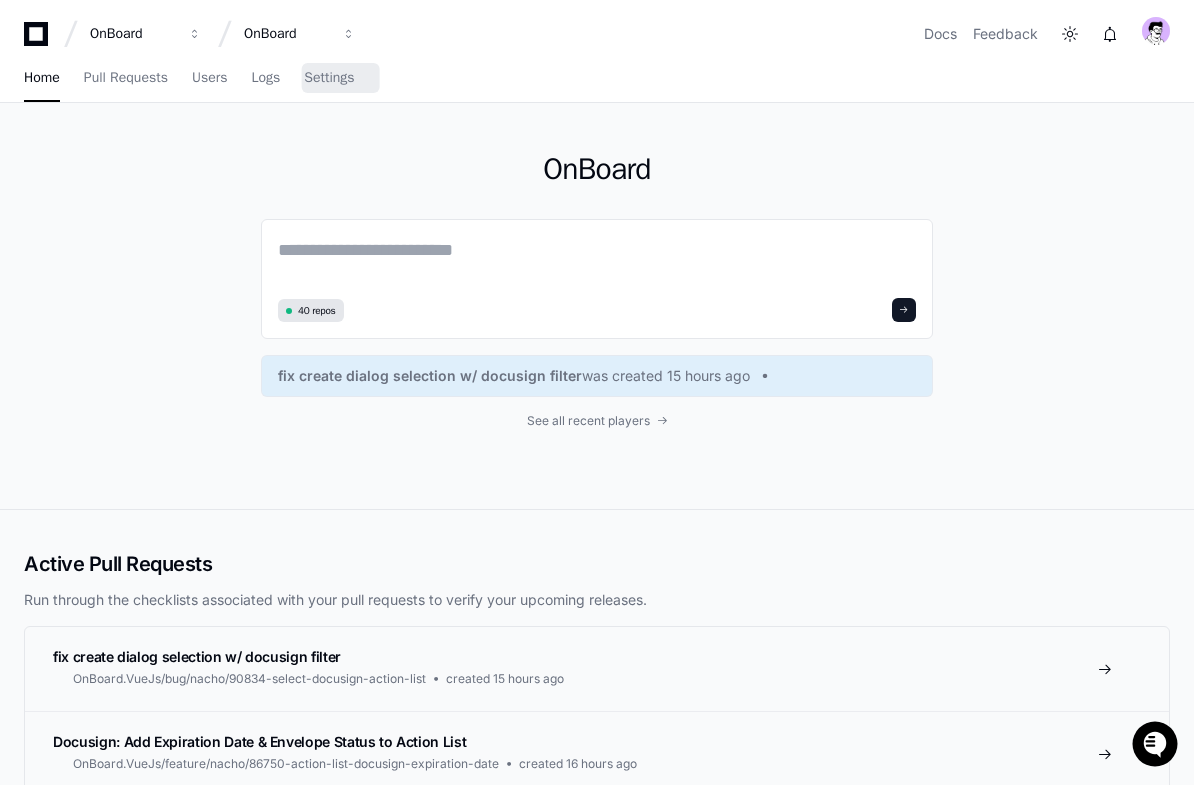 click on "Settings" at bounding box center (329, 79) 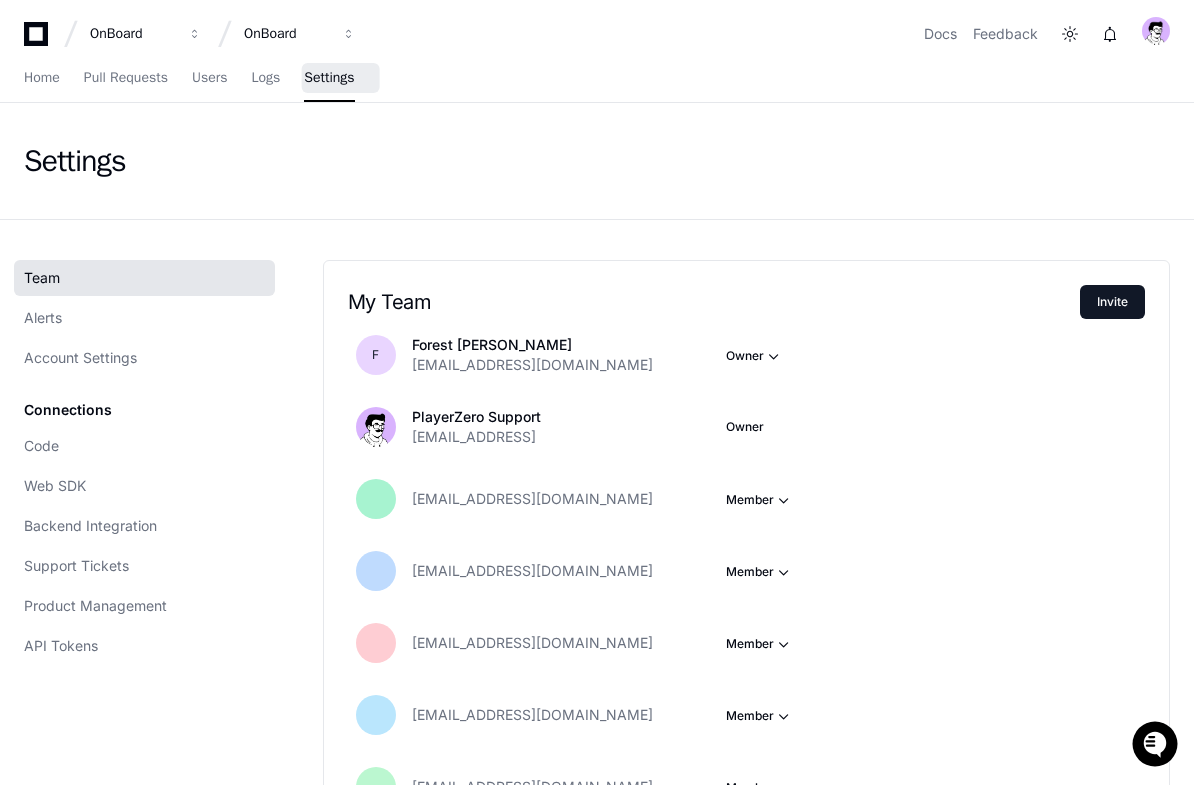 click on "Home Pull Requests Users Logs Settings" at bounding box center [189, 79] 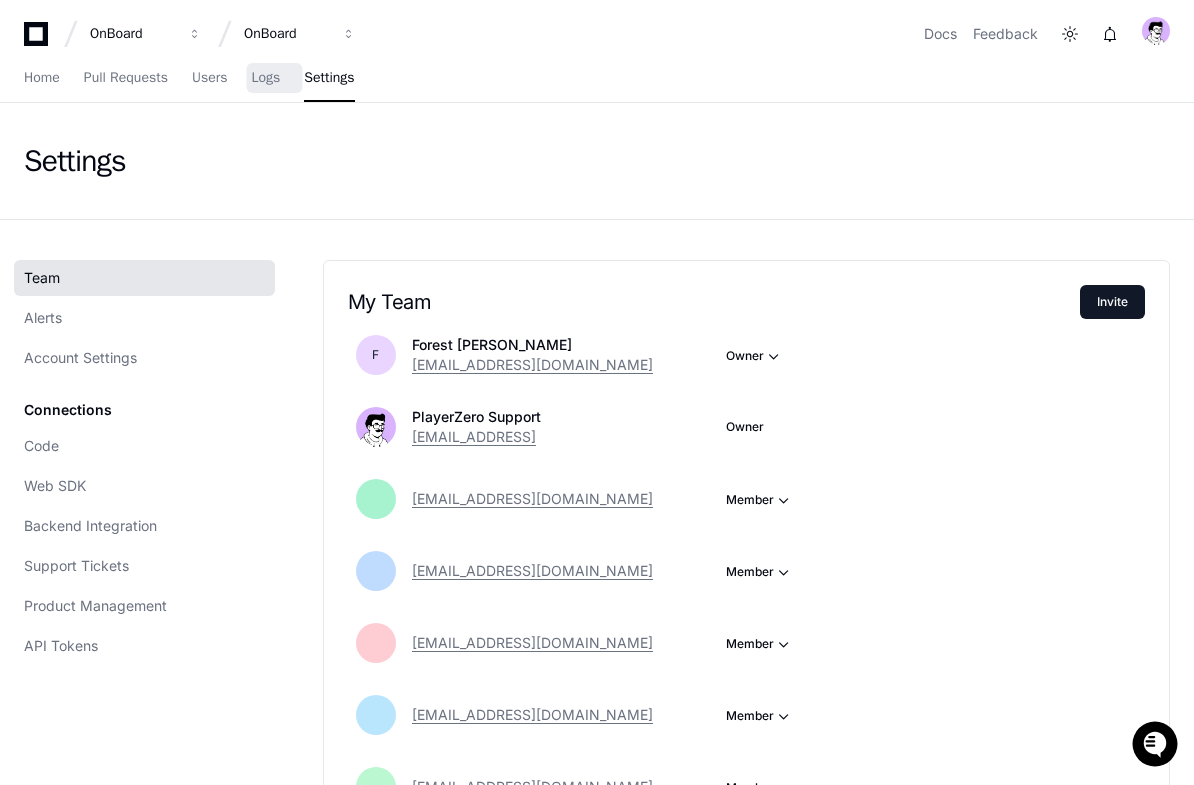 click on "Logs" at bounding box center [265, 78] 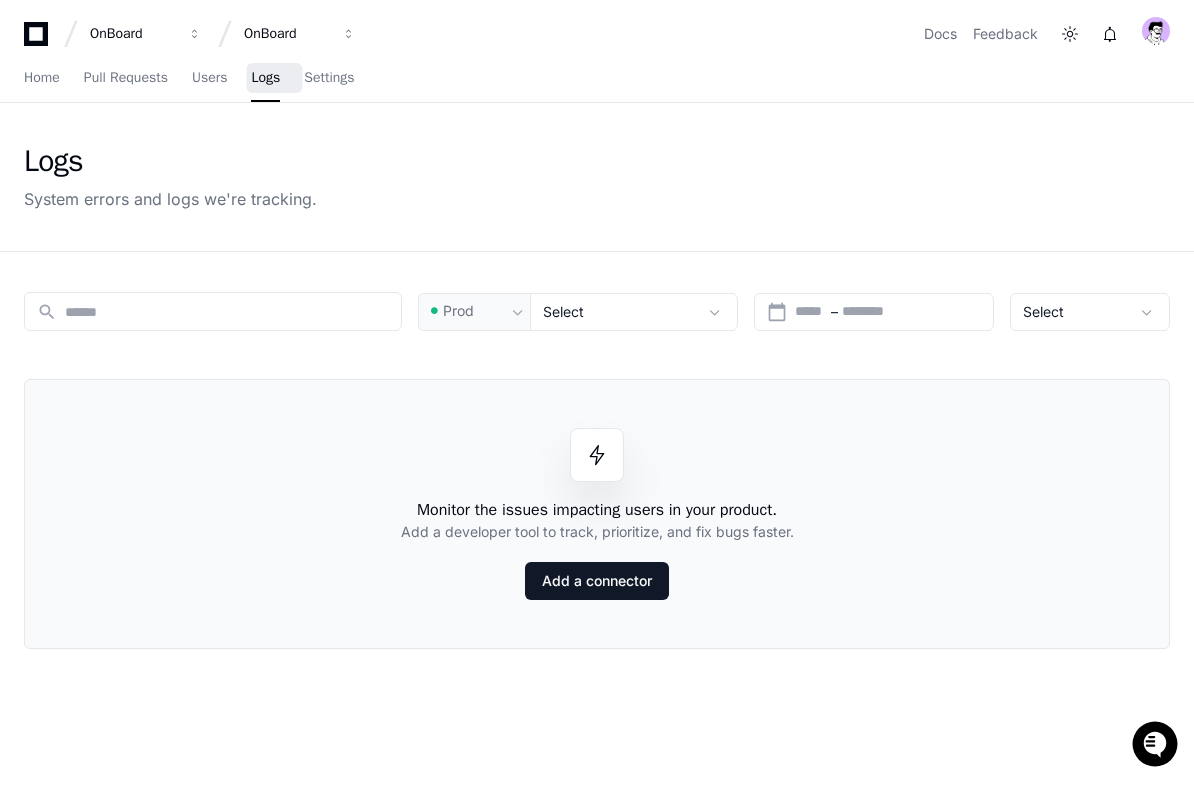 click on "Home Pull Requests Users Logs Settings" at bounding box center (189, 79) 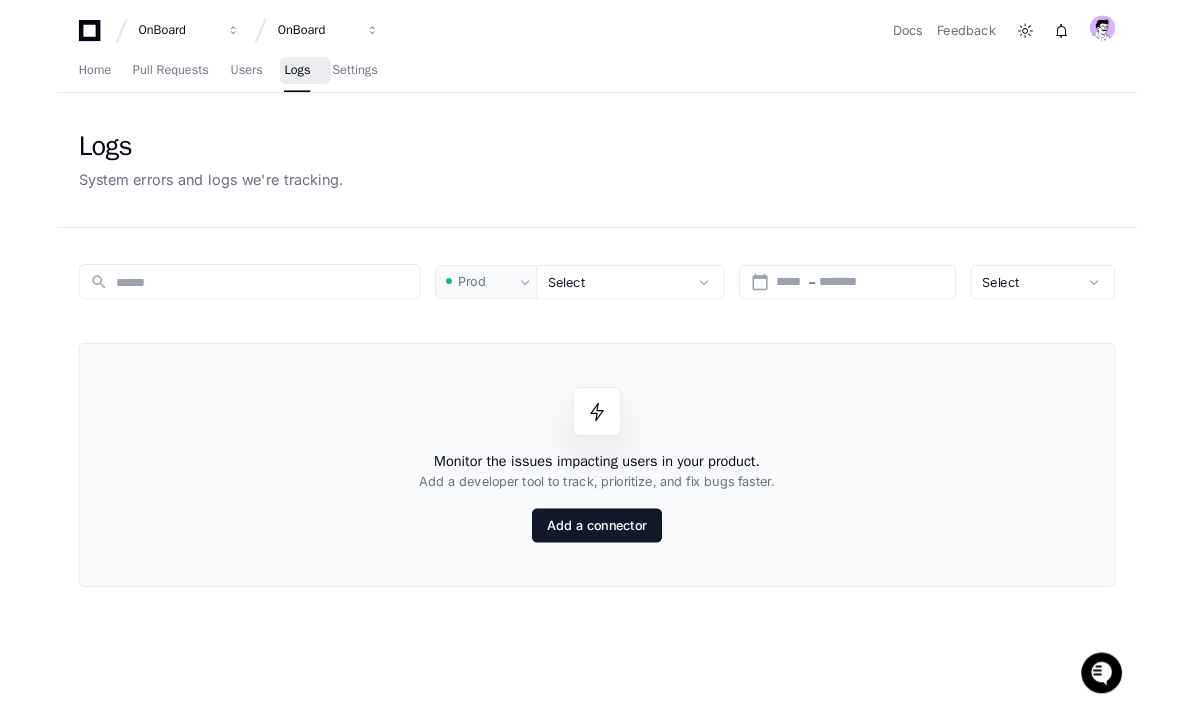 scroll, scrollTop: 0, scrollLeft: 0, axis: both 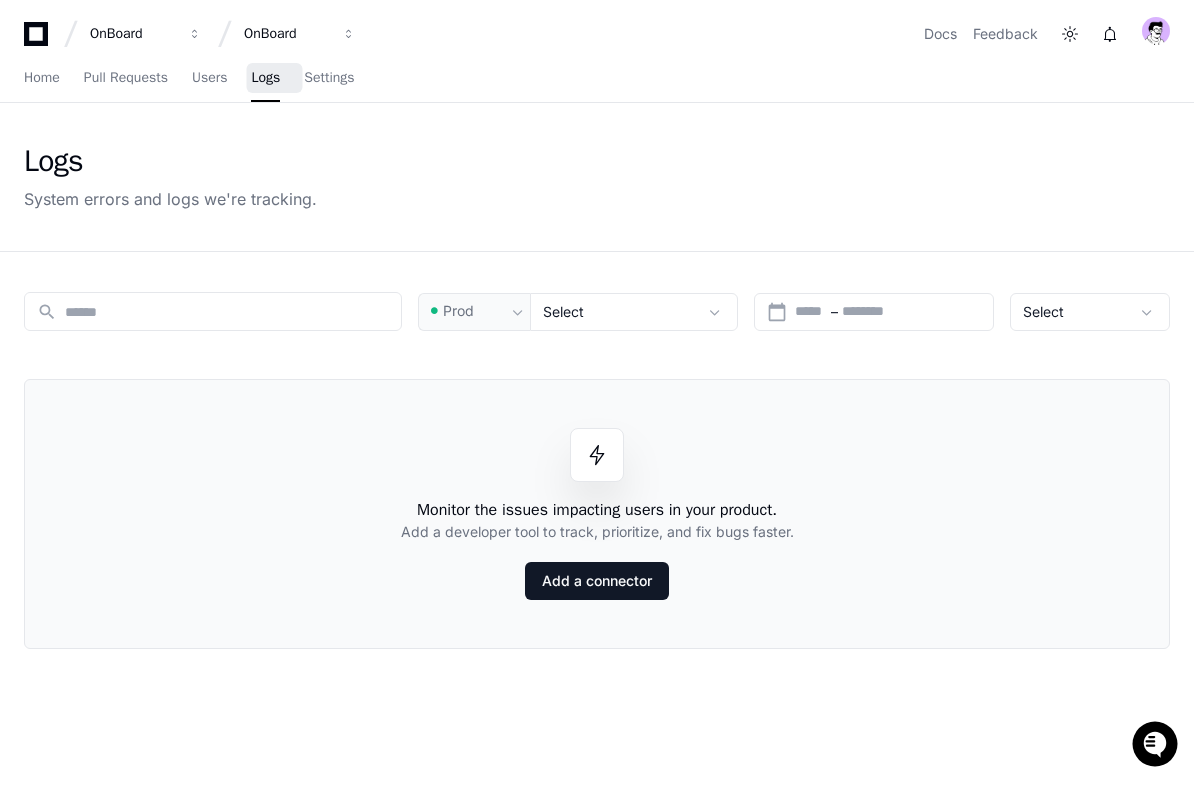 click on "Home Pull Requests Users Logs Settings" at bounding box center (189, 79) 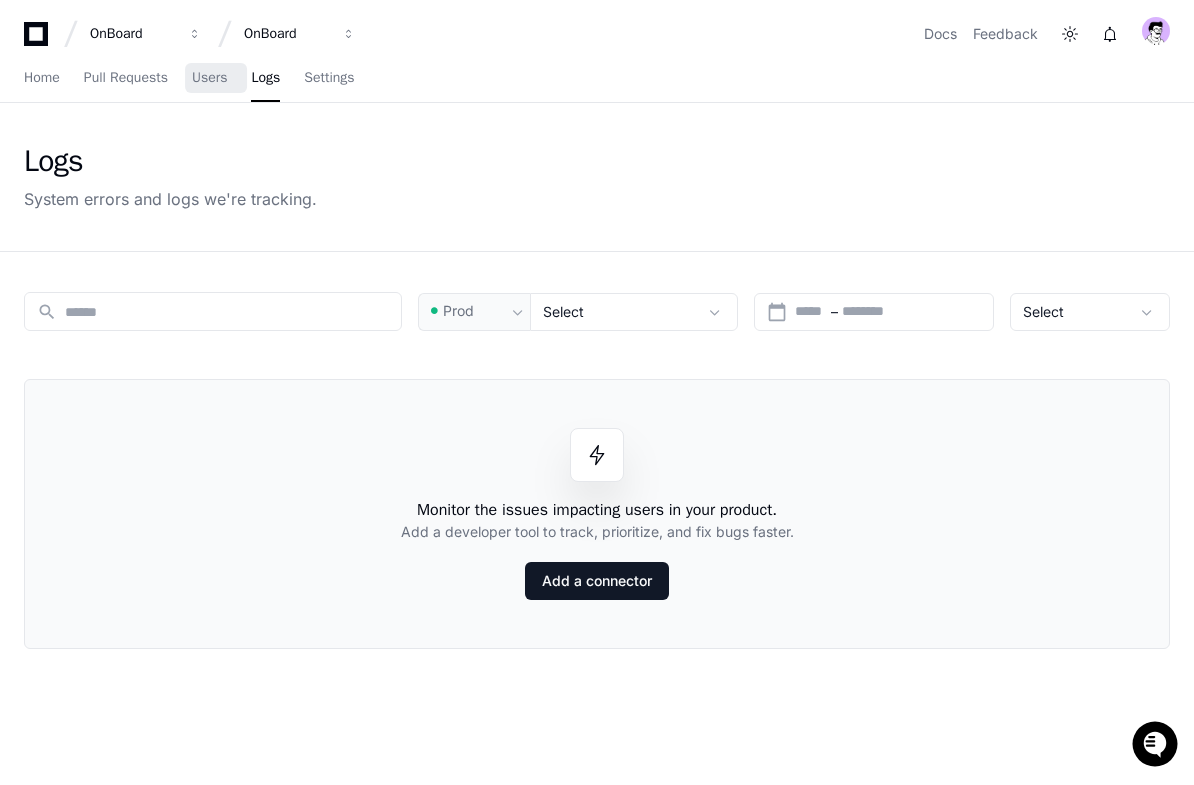 click on "Users" at bounding box center [210, 79] 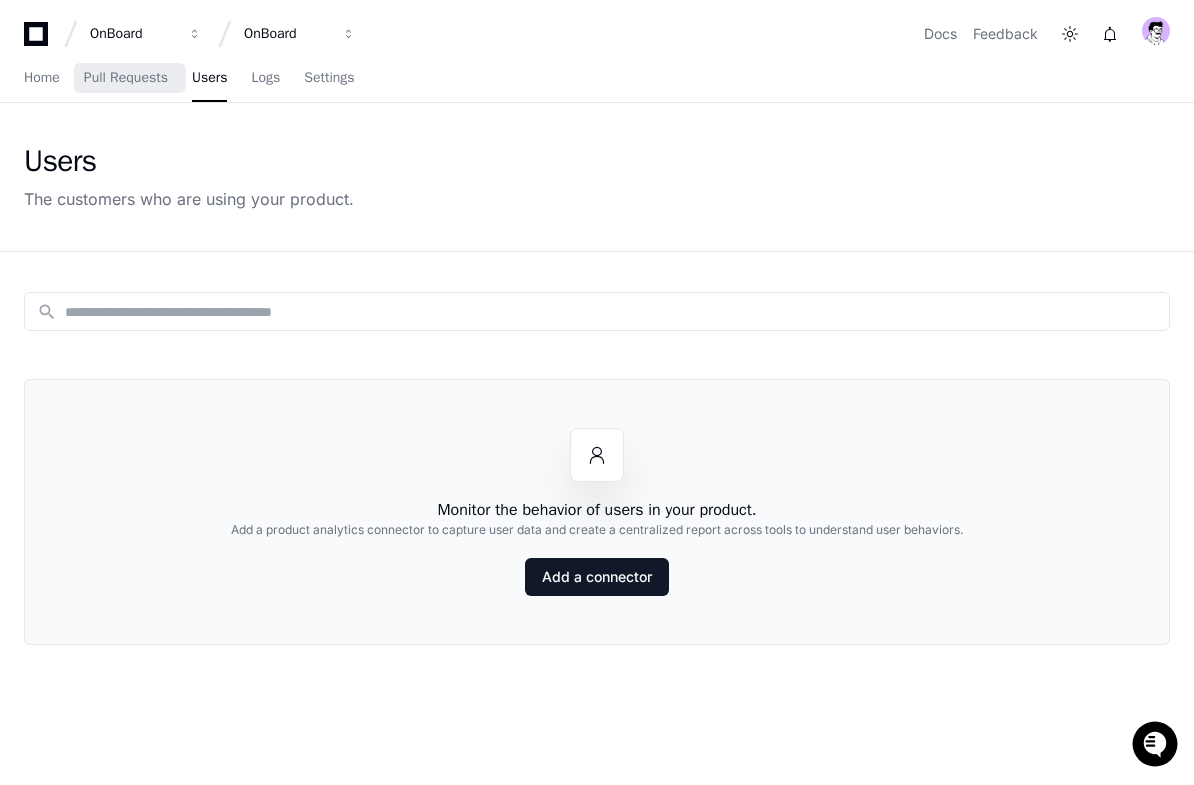 click on "Pull Requests" at bounding box center [126, 79] 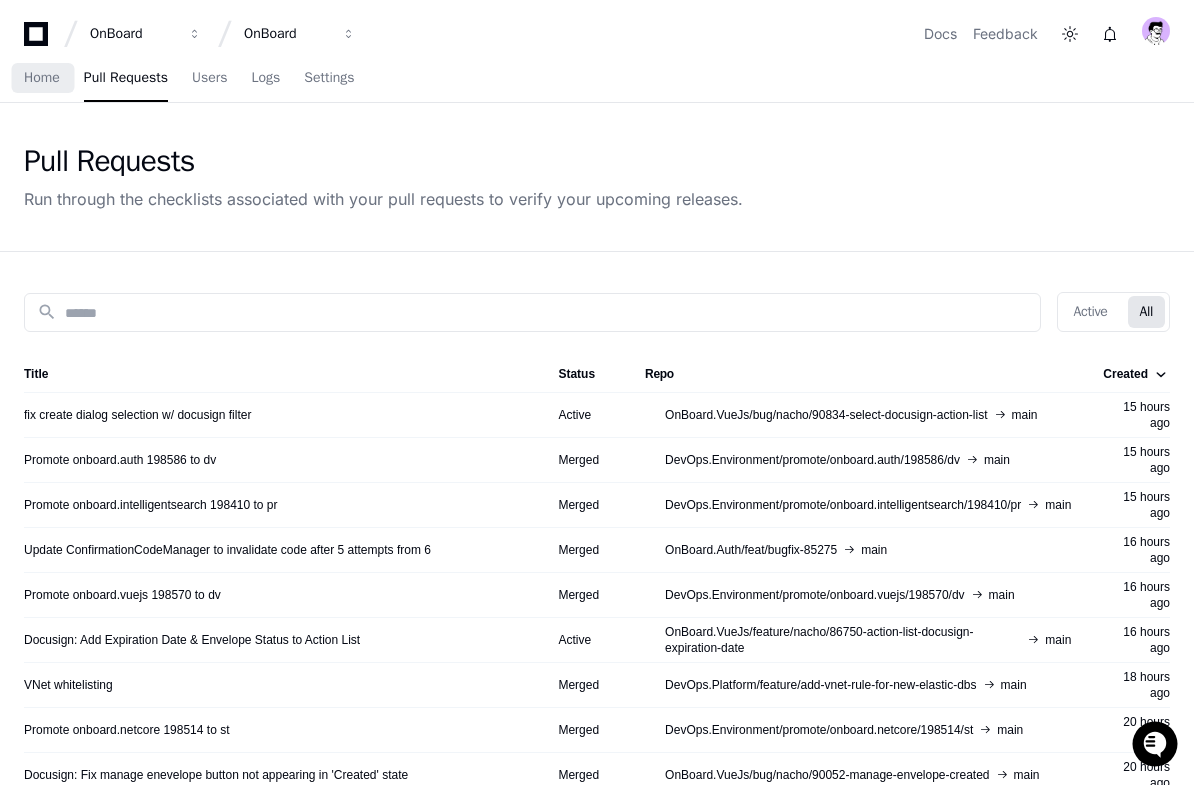 click on "Home" at bounding box center (42, 79) 